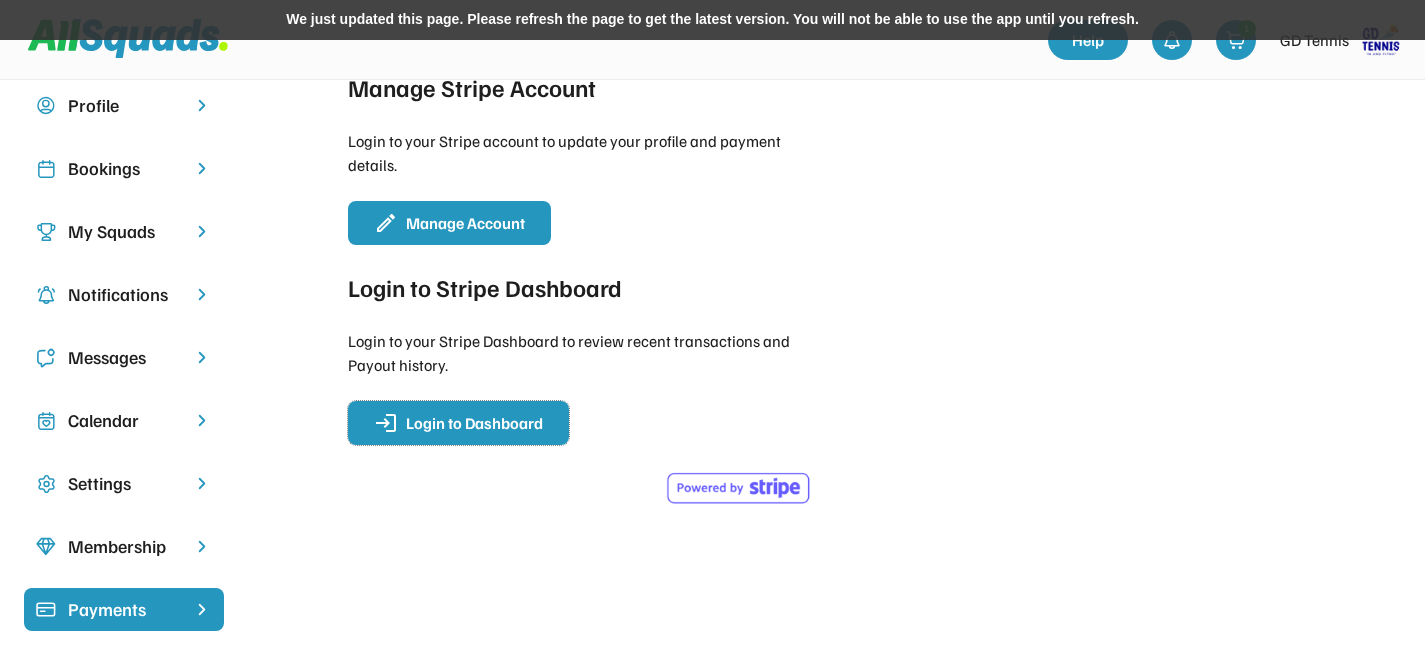 scroll, scrollTop: 0, scrollLeft: 0, axis: both 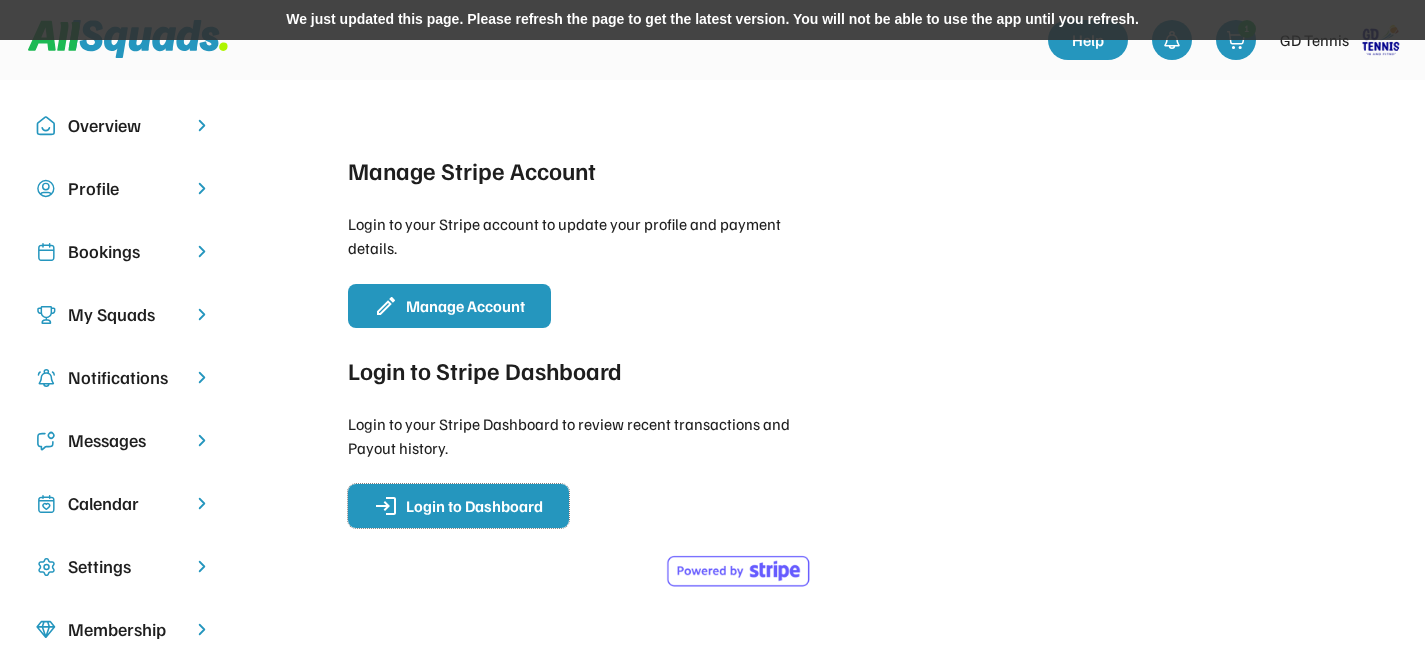 click on "Overview" at bounding box center (124, 125) 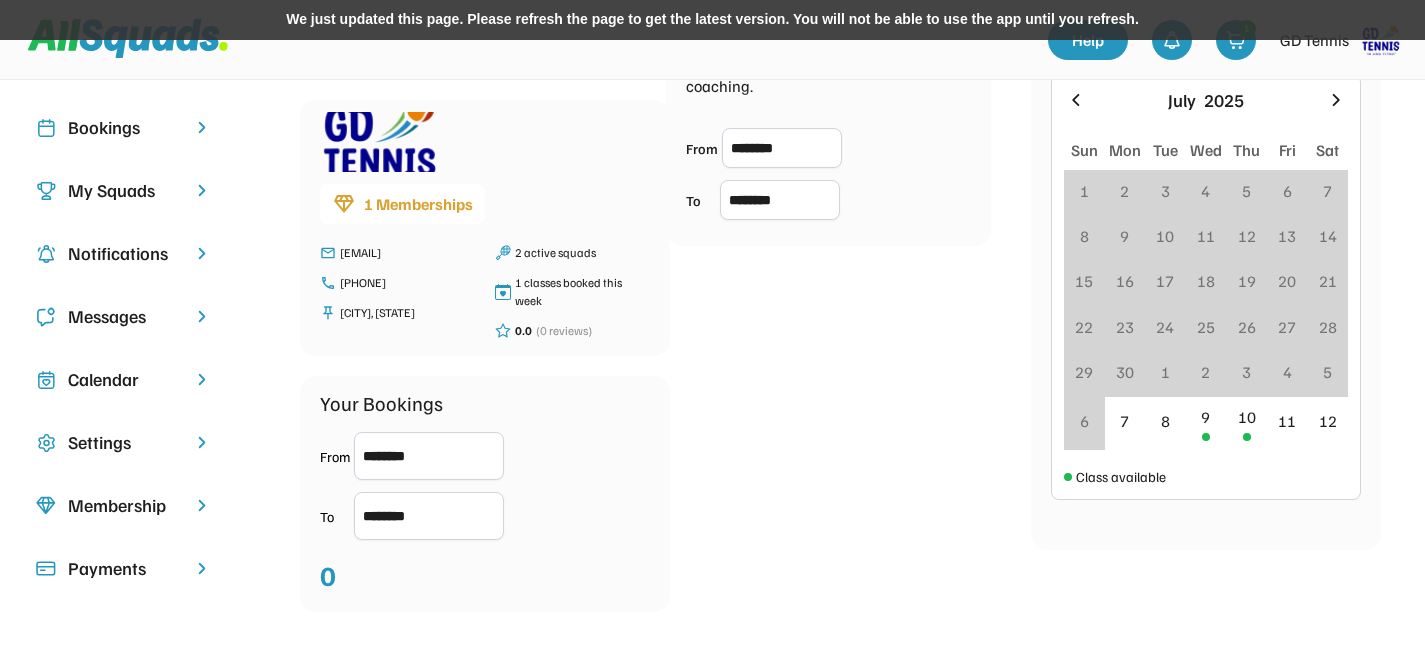 scroll, scrollTop: 123, scrollLeft: 0, axis: vertical 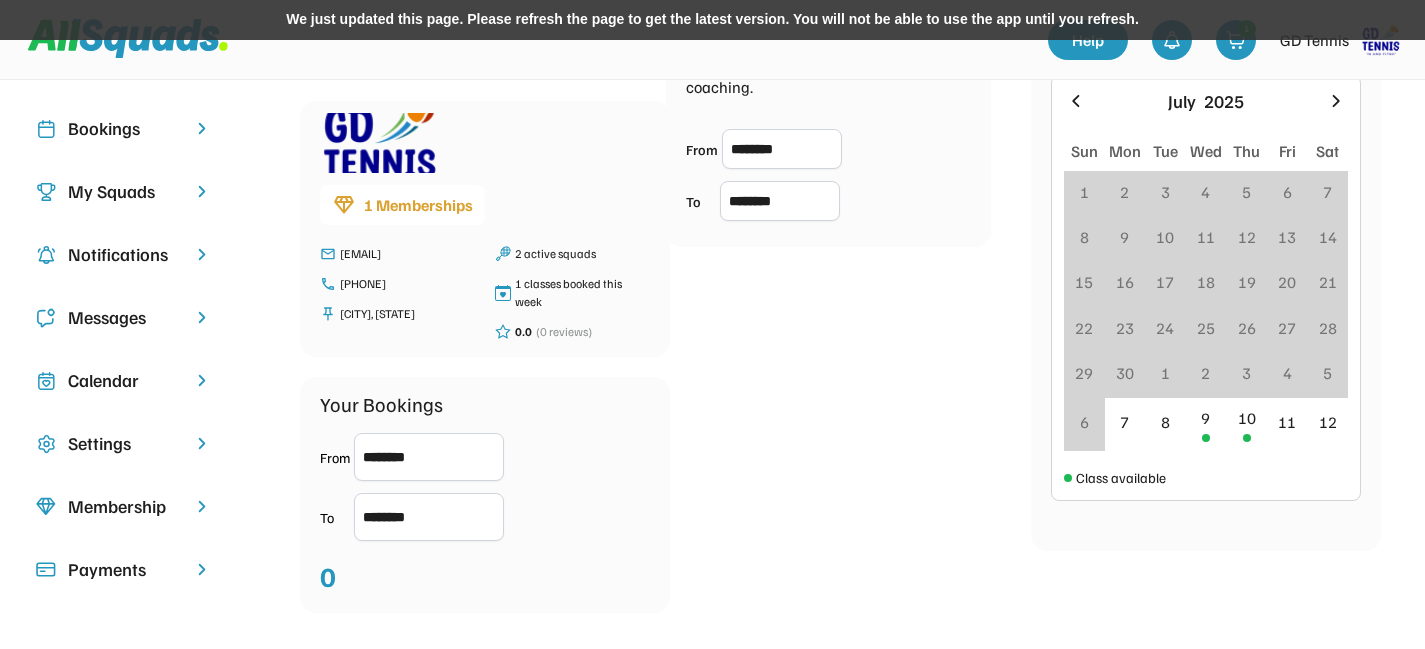click at bounding box center (1336, 101) 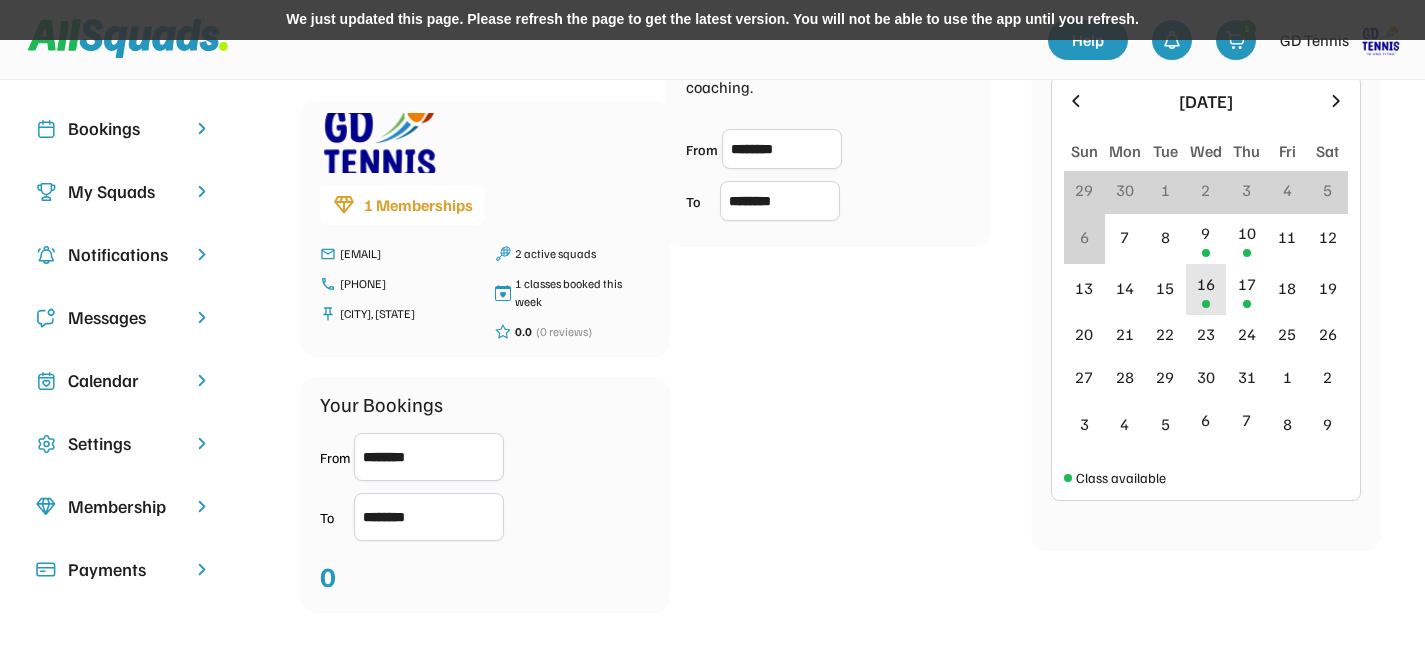 click on "16" at bounding box center (1206, 289) 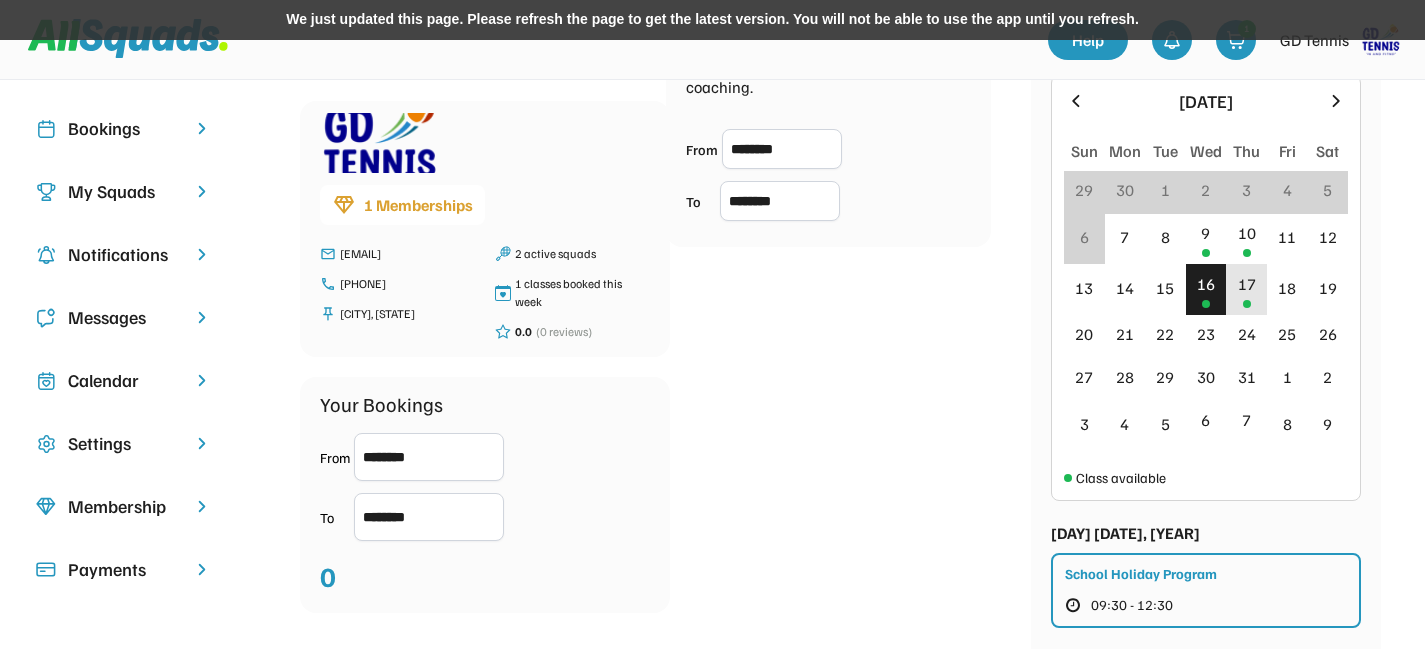 click on "17" at bounding box center (1247, 284) 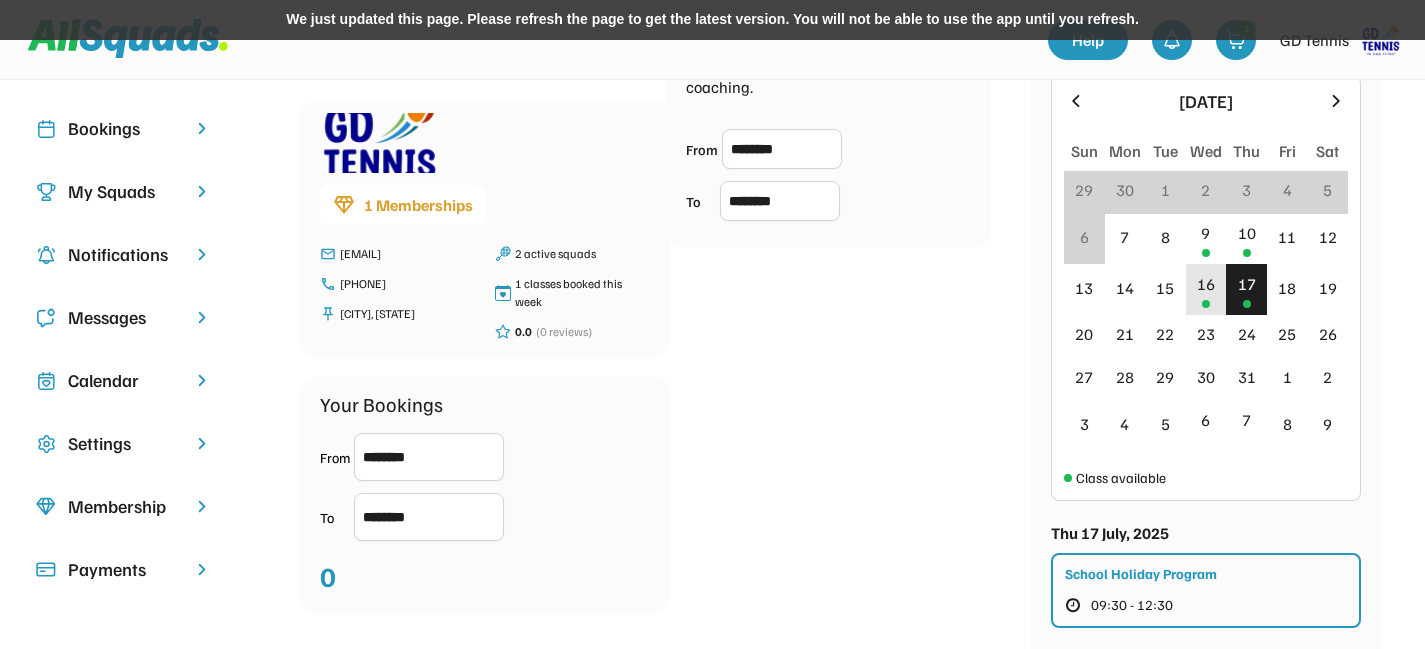 click on "16" at bounding box center [1206, 289] 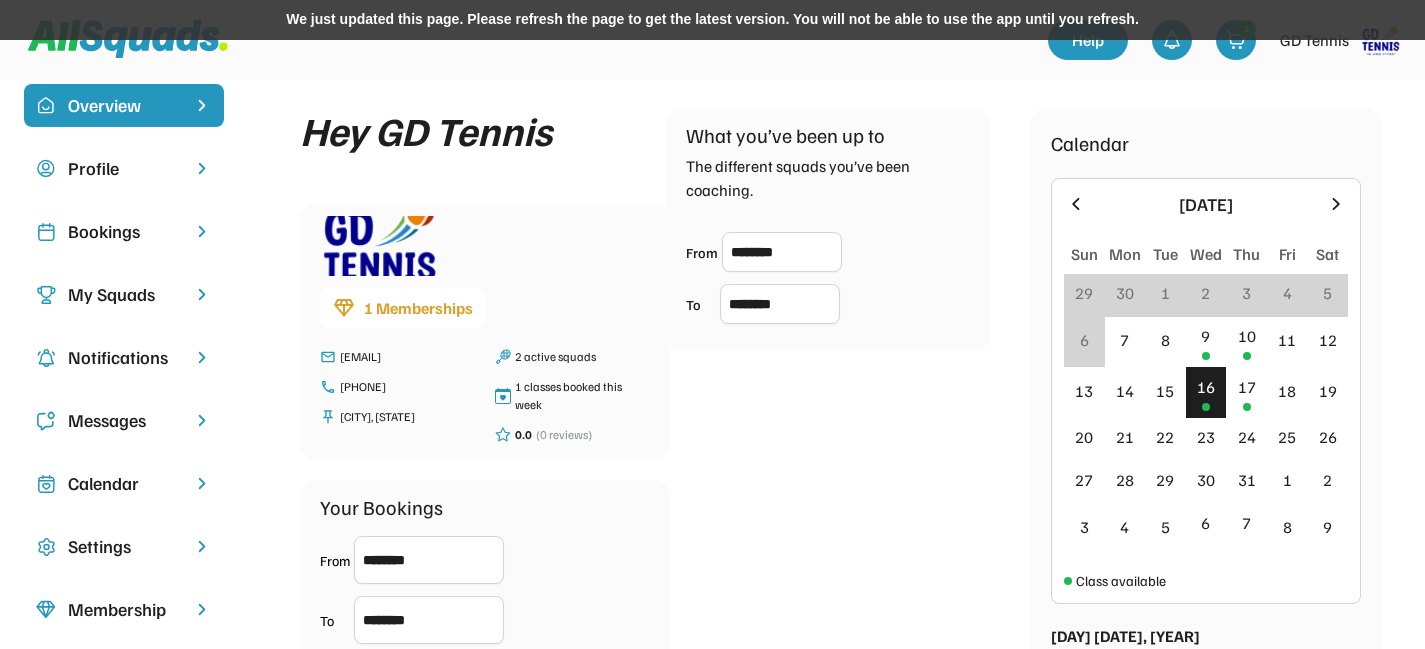 scroll, scrollTop: 0, scrollLeft: 0, axis: both 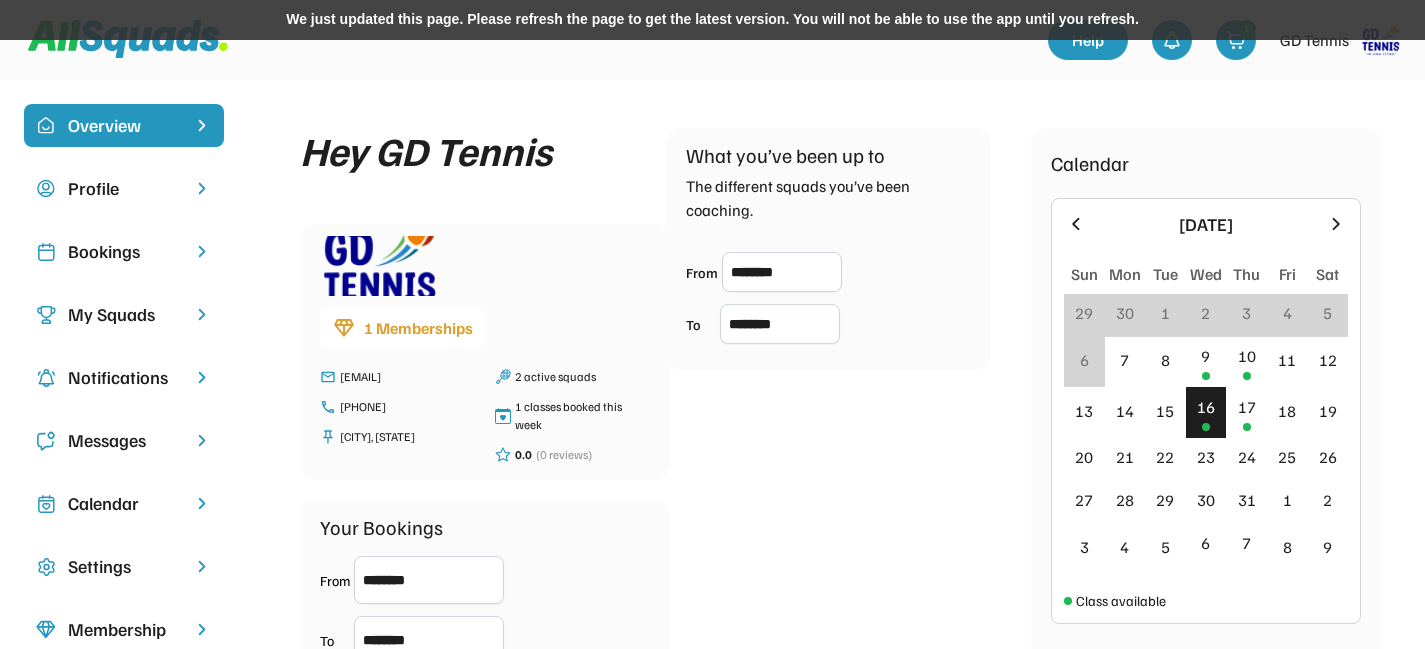 click on "Bookings" at bounding box center (124, 251) 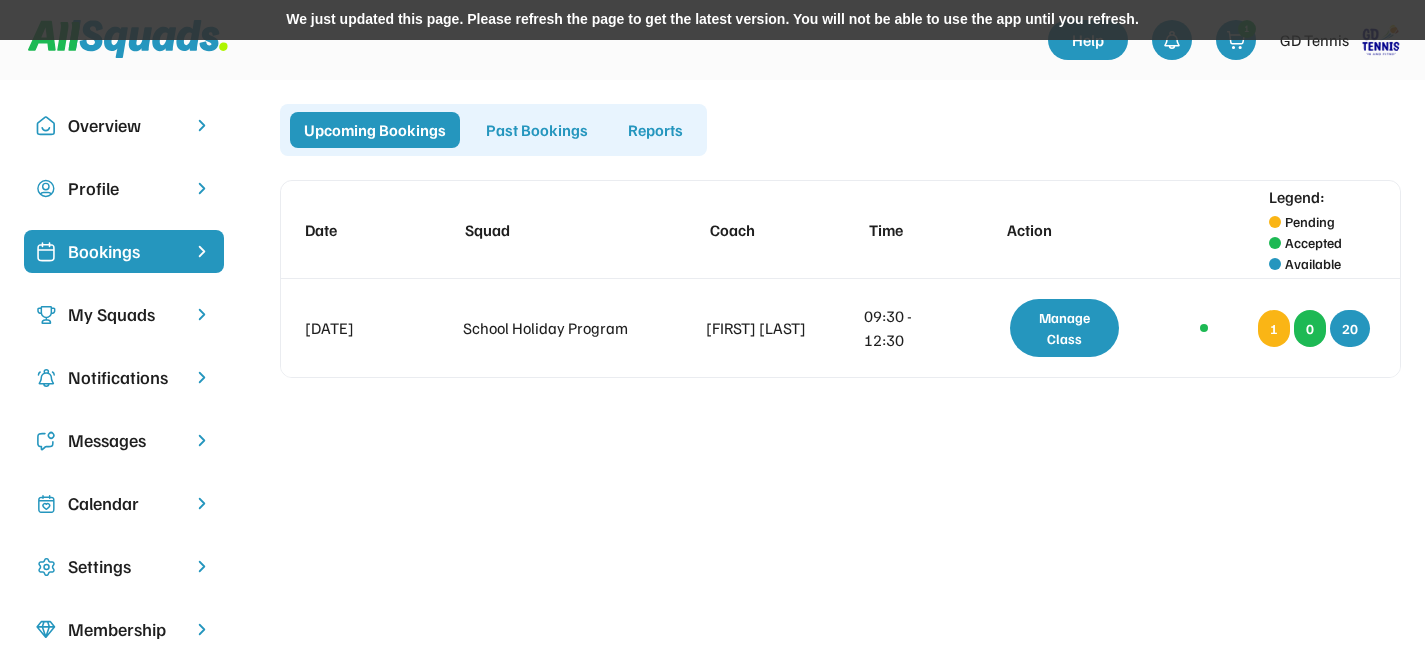 click on "My Squads" at bounding box center (124, 314) 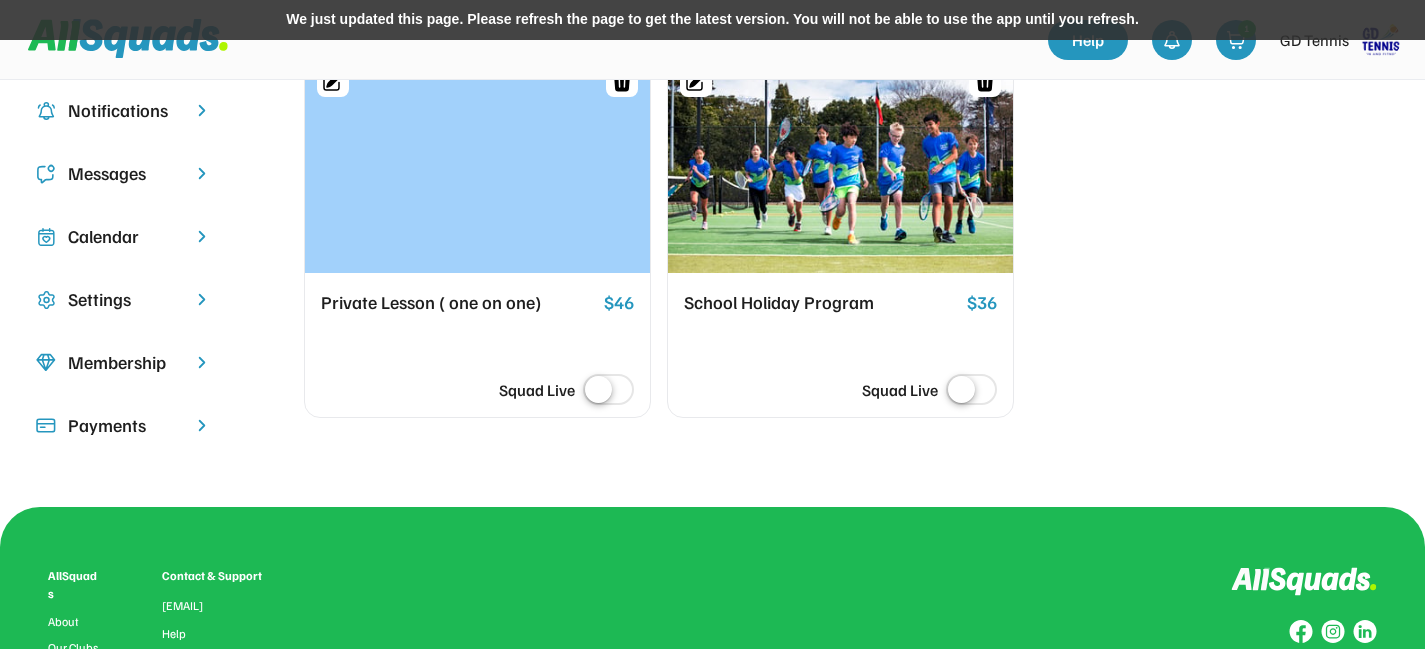 scroll, scrollTop: 268, scrollLeft: 0, axis: vertical 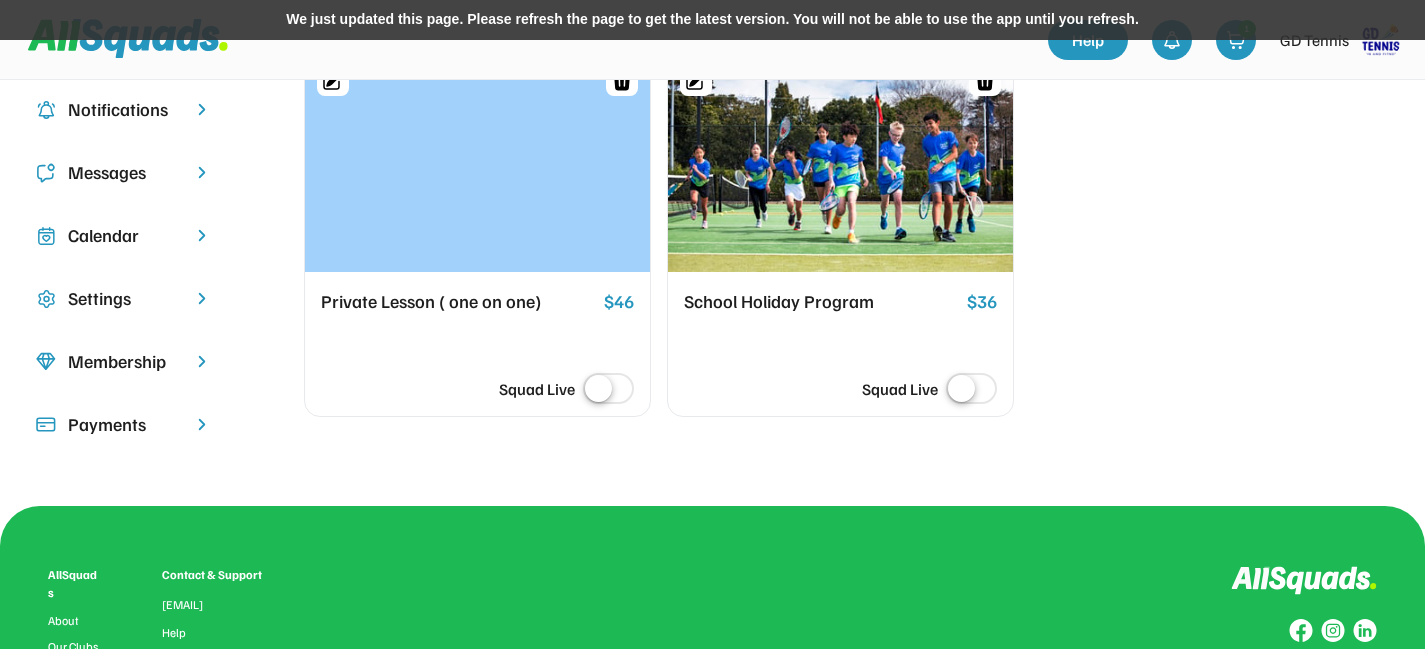 click on "Private Lesson ( one on one)" at bounding box center [458, 302] 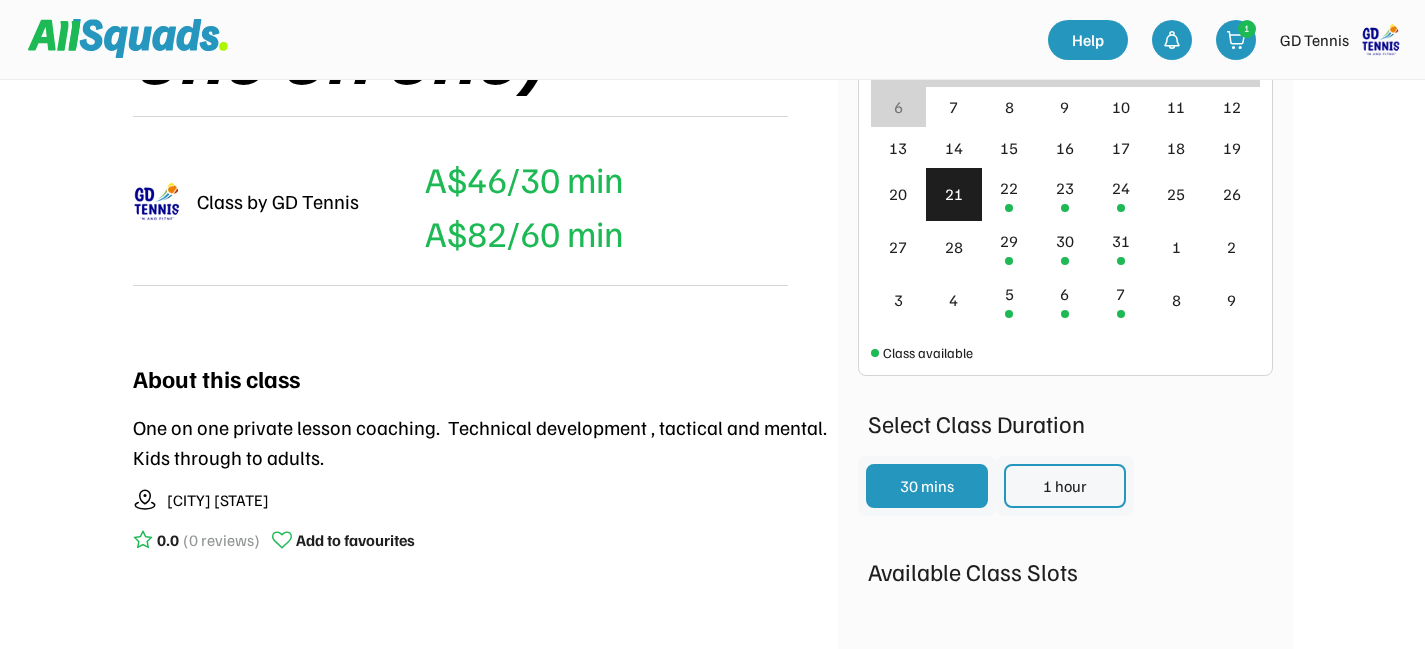scroll, scrollTop: 637, scrollLeft: 0, axis: vertical 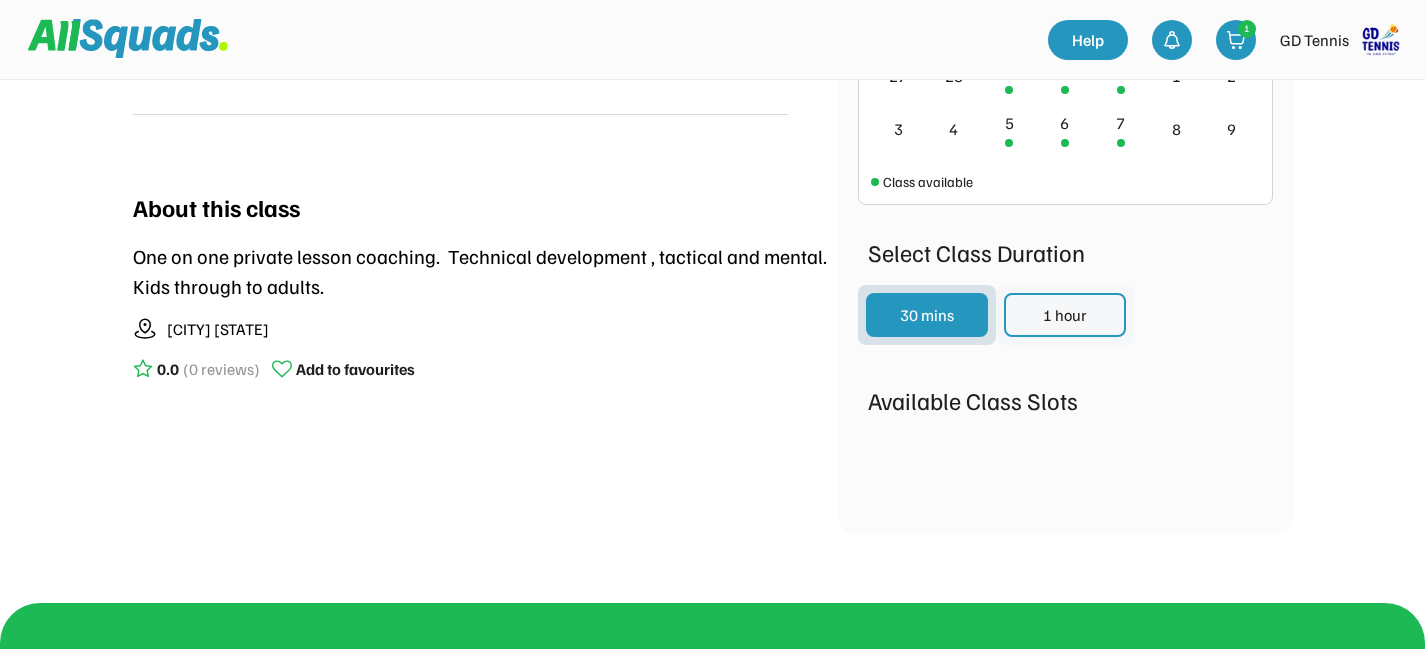 click on "30 mins" at bounding box center [927, 315] 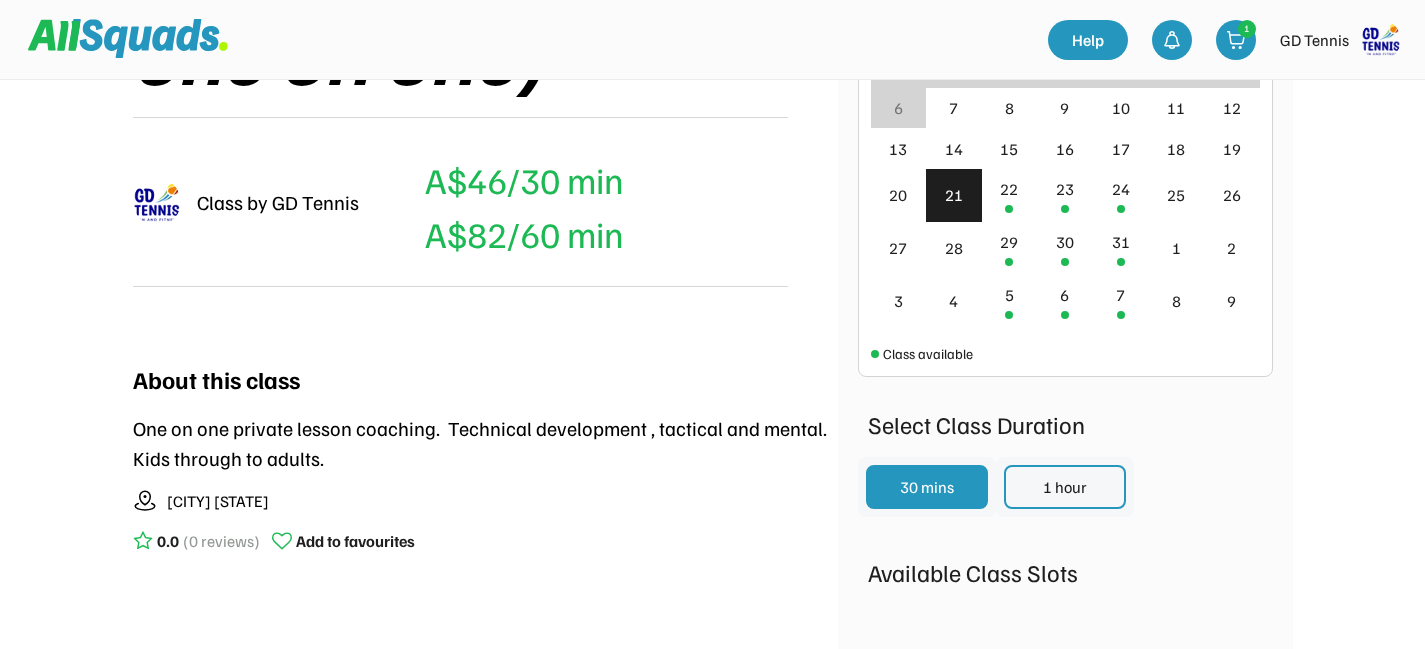 scroll, scrollTop: 464, scrollLeft: 0, axis: vertical 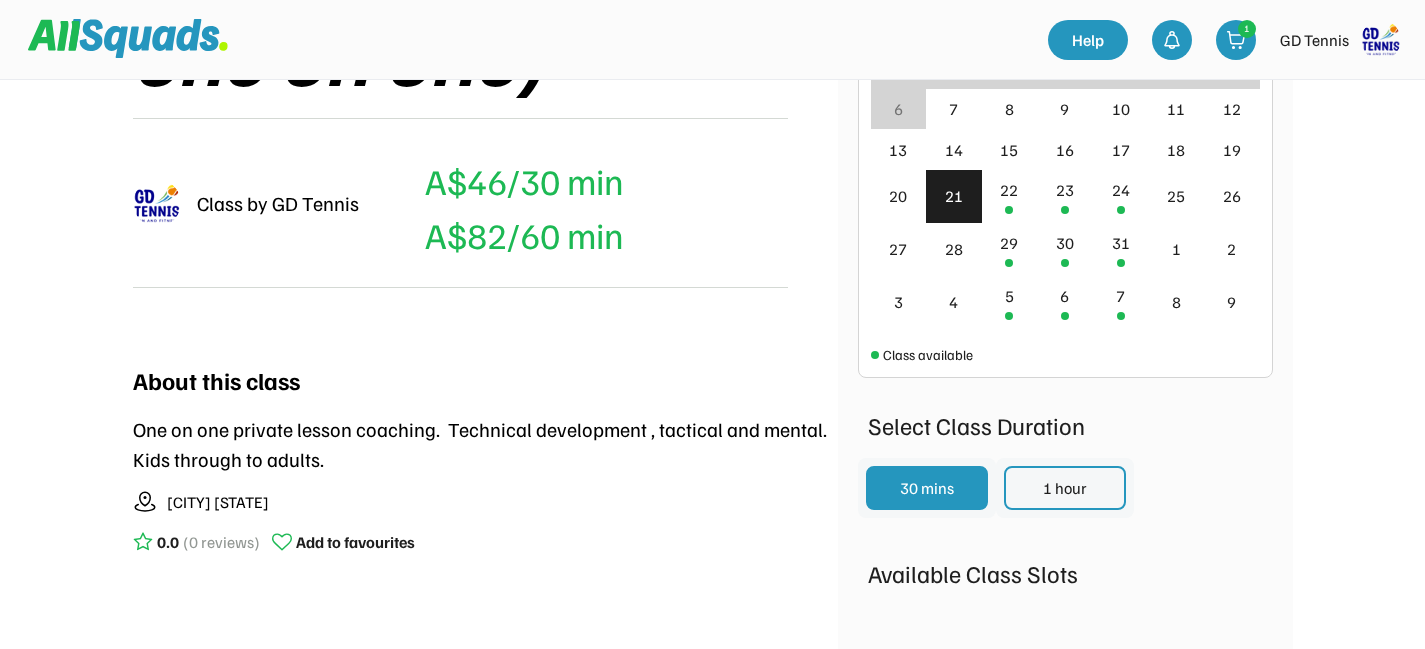 click on "21" at bounding box center (954, 196) 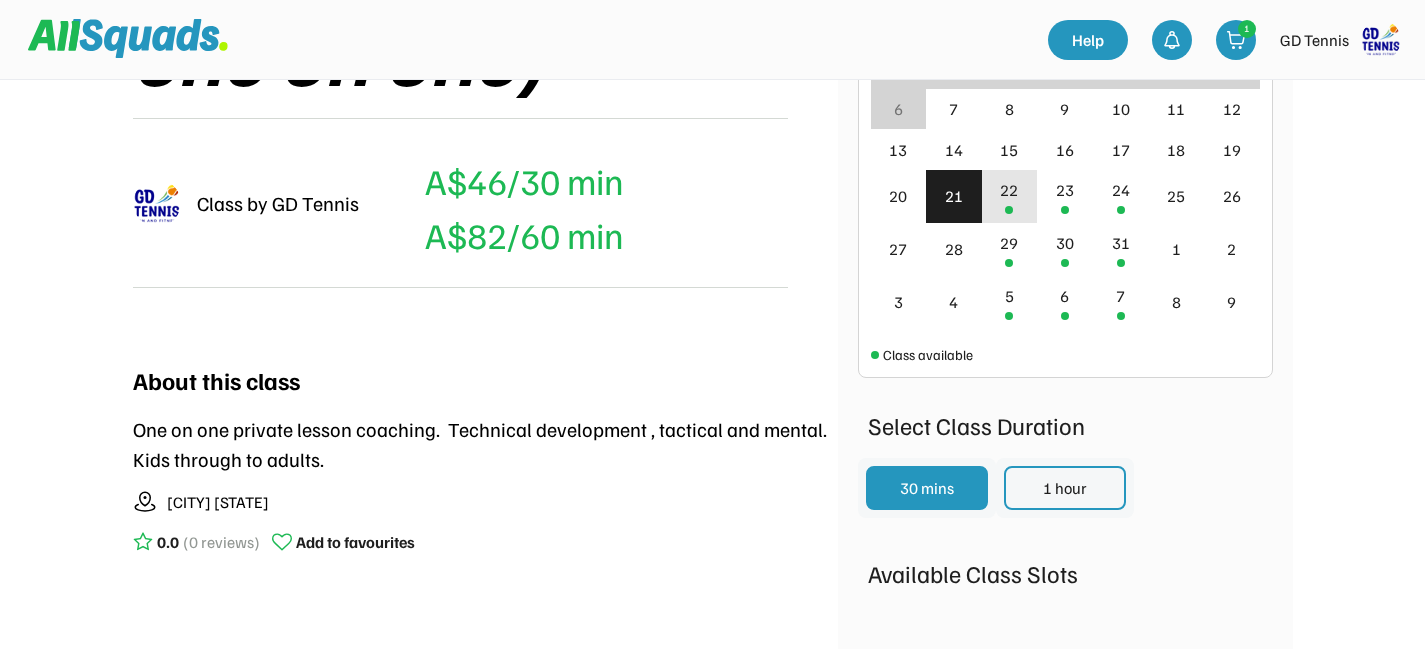 click on "22" at bounding box center [1010, 196] 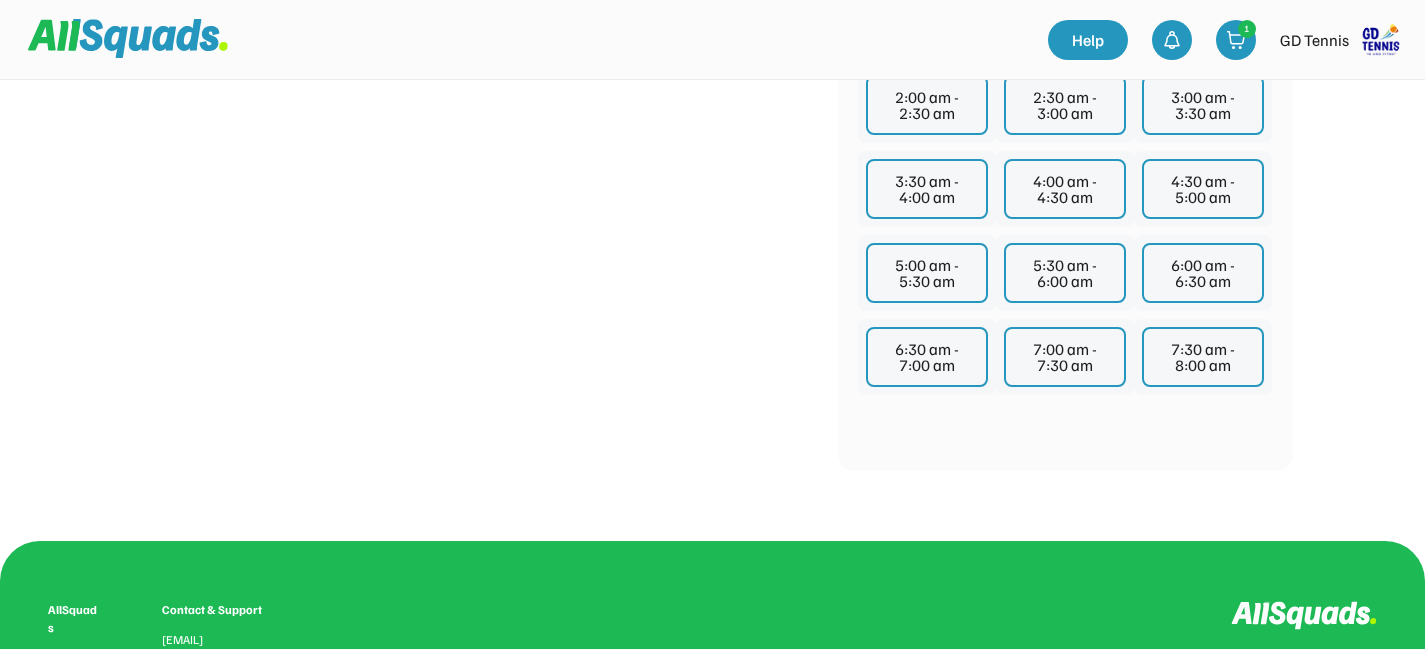scroll, scrollTop: 0, scrollLeft: 0, axis: both 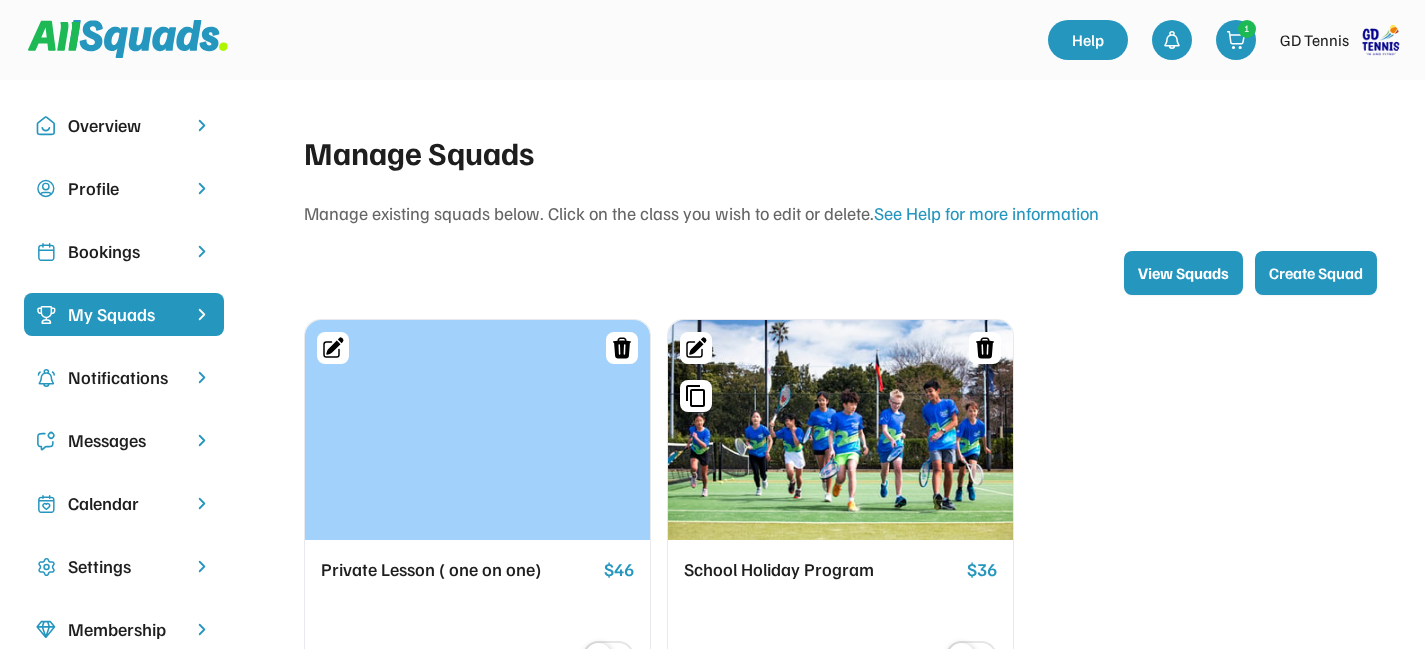 click on "Profile" at bounding box center [124, 188] 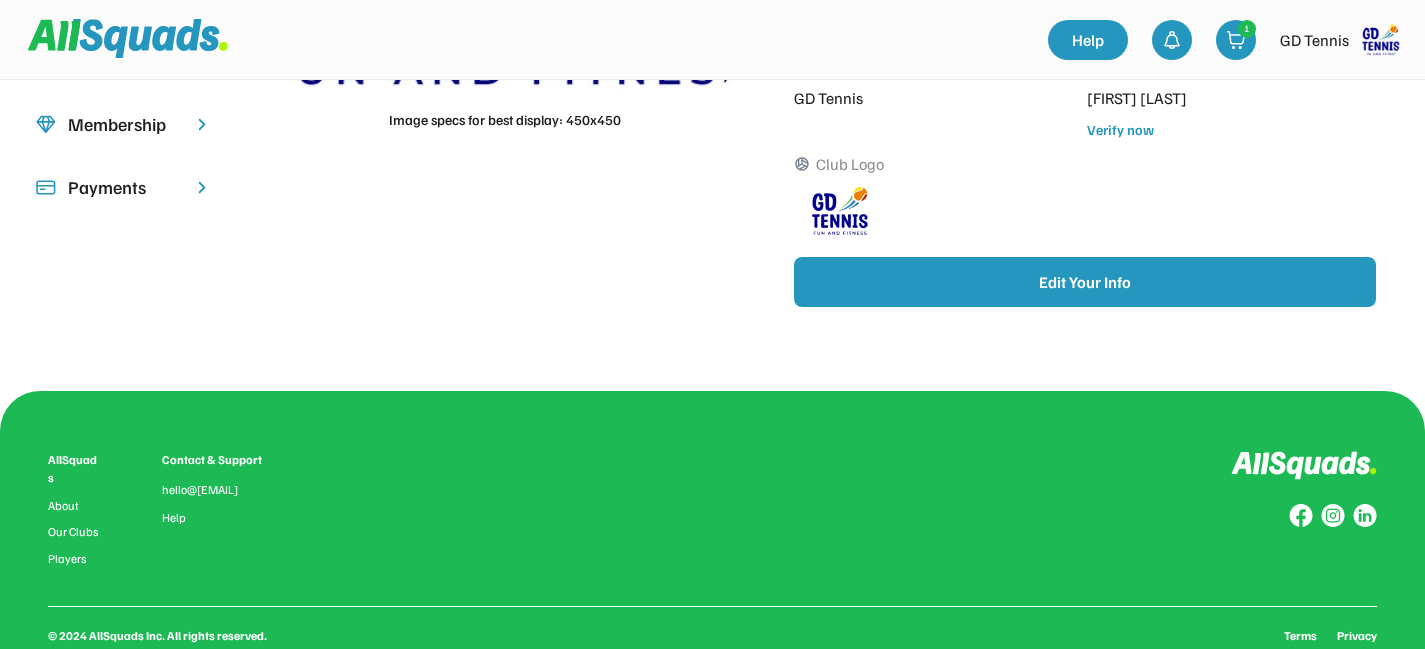 scroll, scrollTop: 501, scrollLeft: 0, axis: vertical 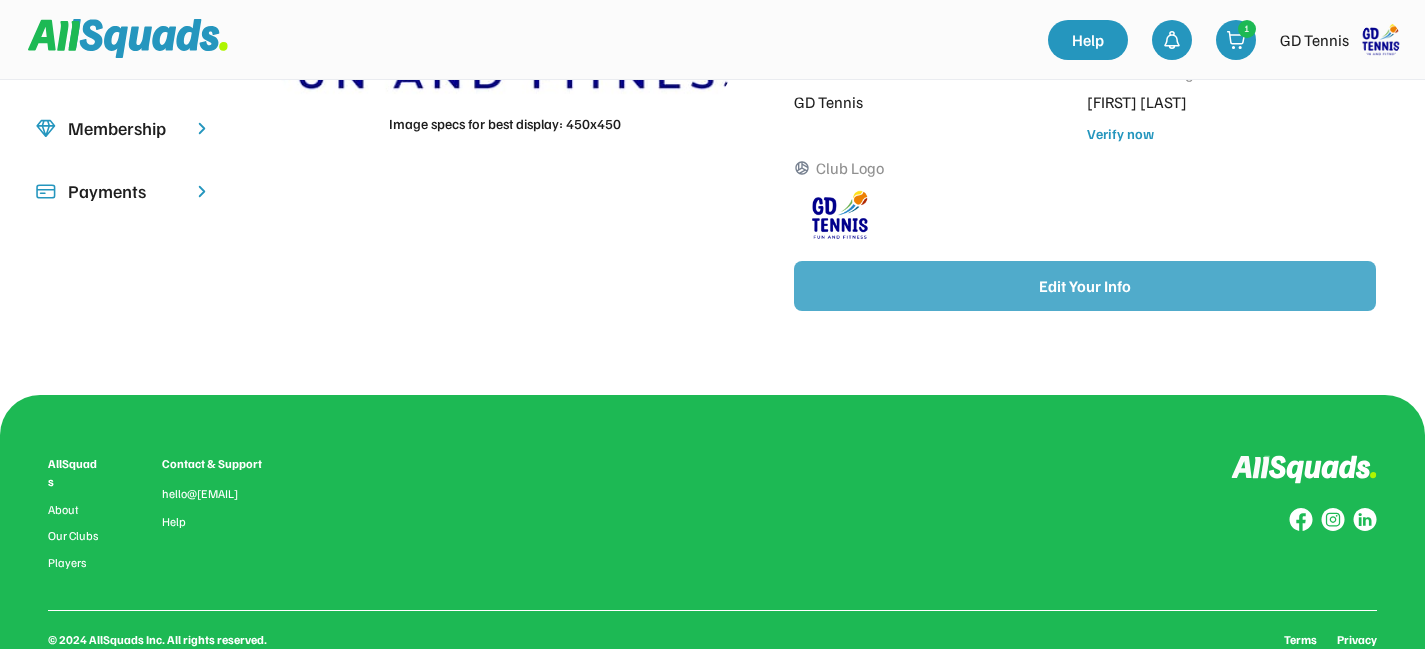 click on "Edit Your Info" at bounding box center (1085, 286) 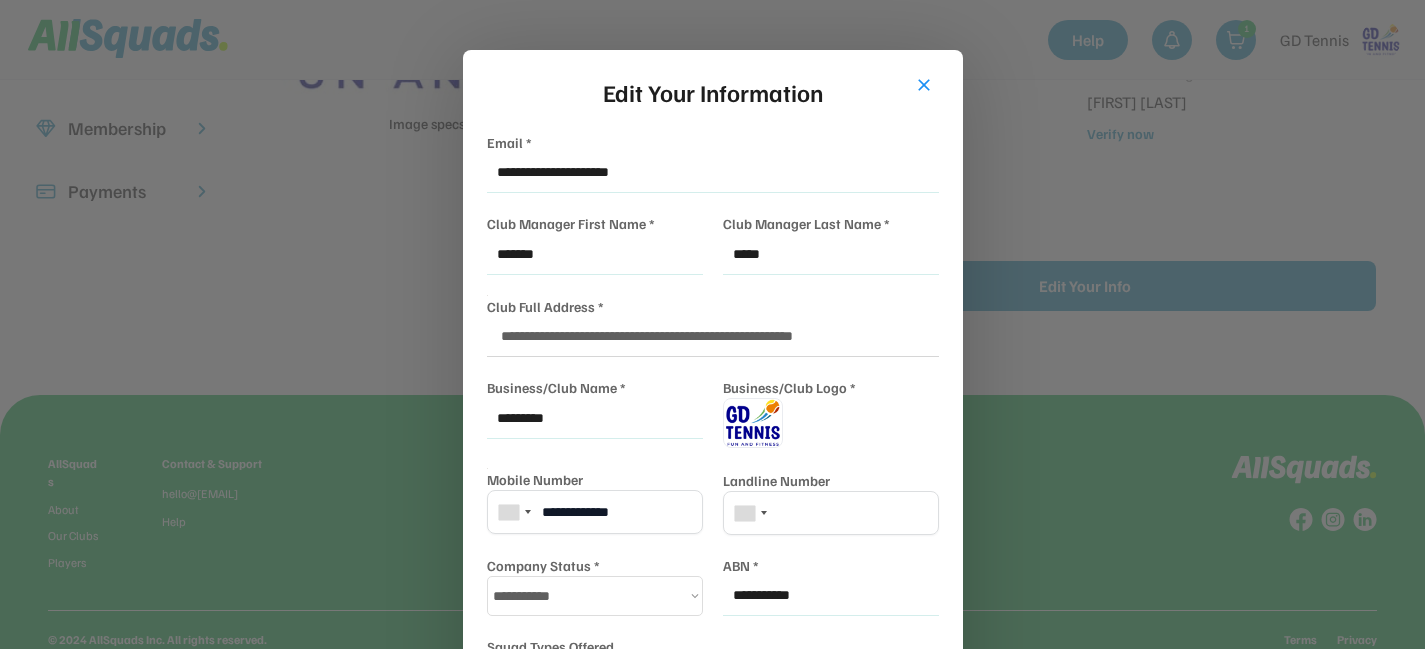 scroll, scrollTop: 136, scrollLeft: 0, axis: vertical 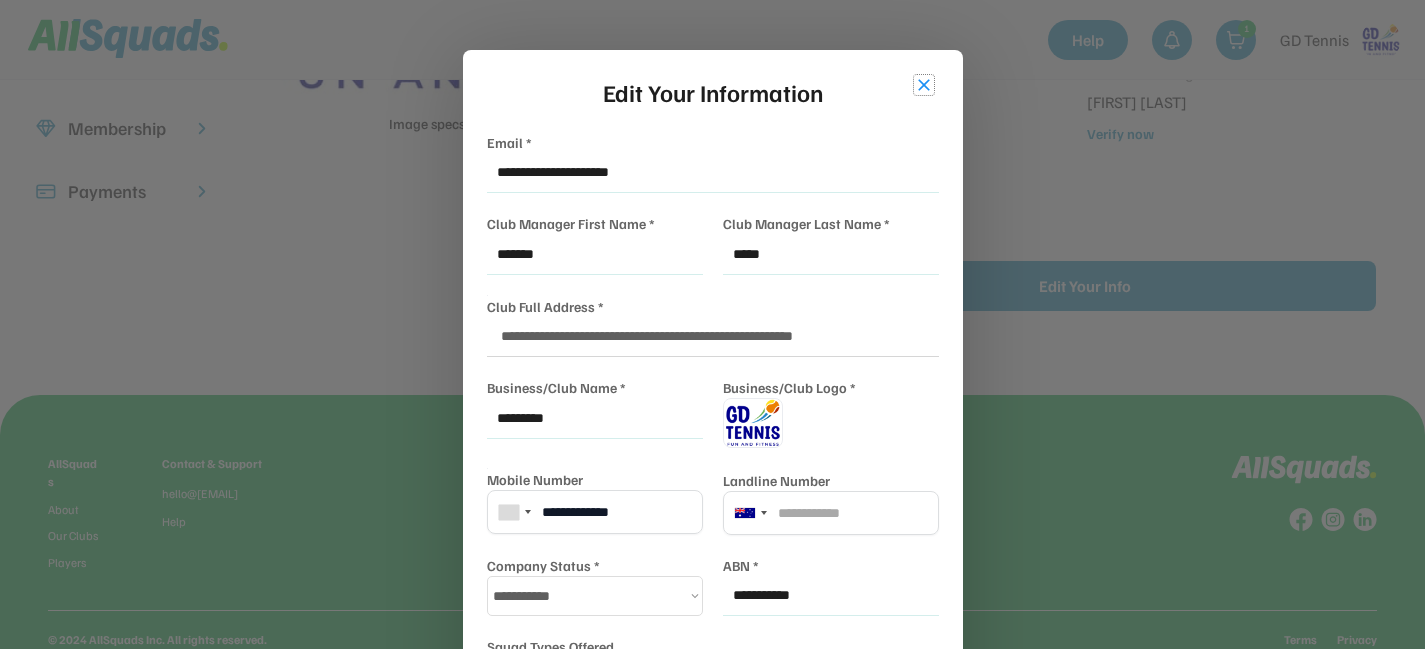 click on "close" at bounding box center (924, 85) 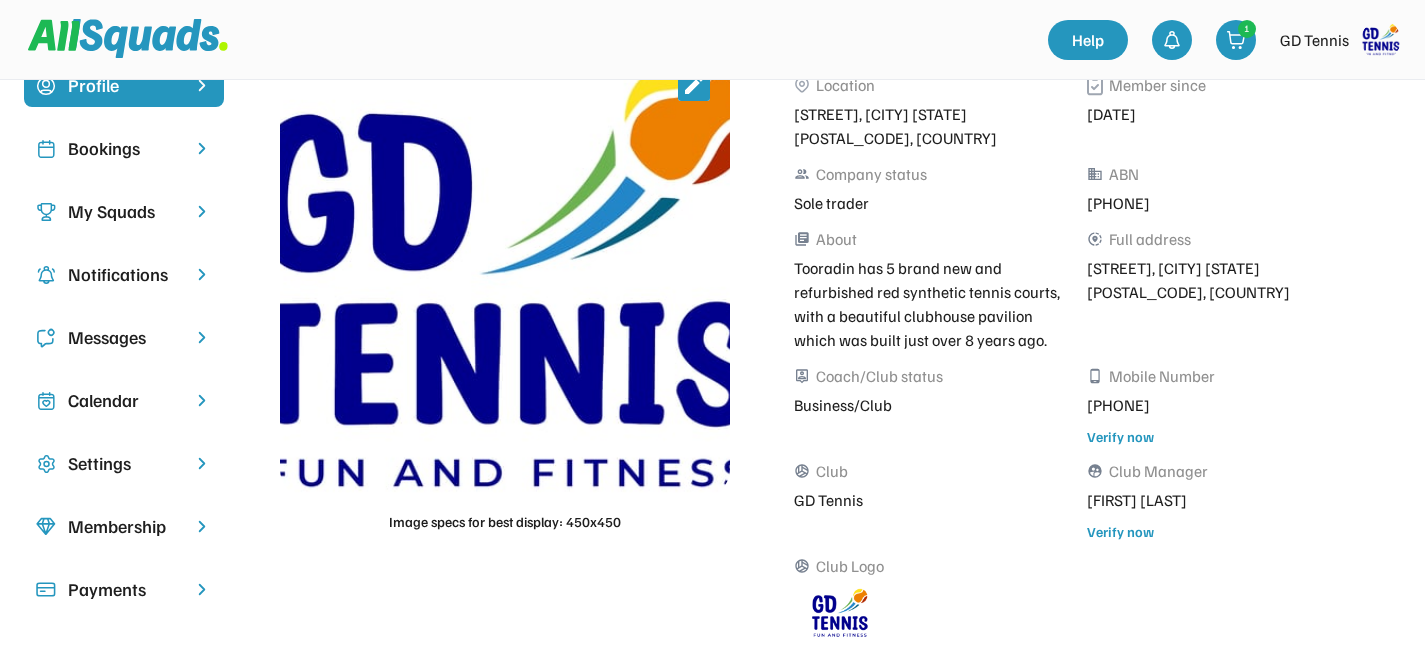 scroll, scrollTop: 102, scrollLeft: 0, axis: vertical 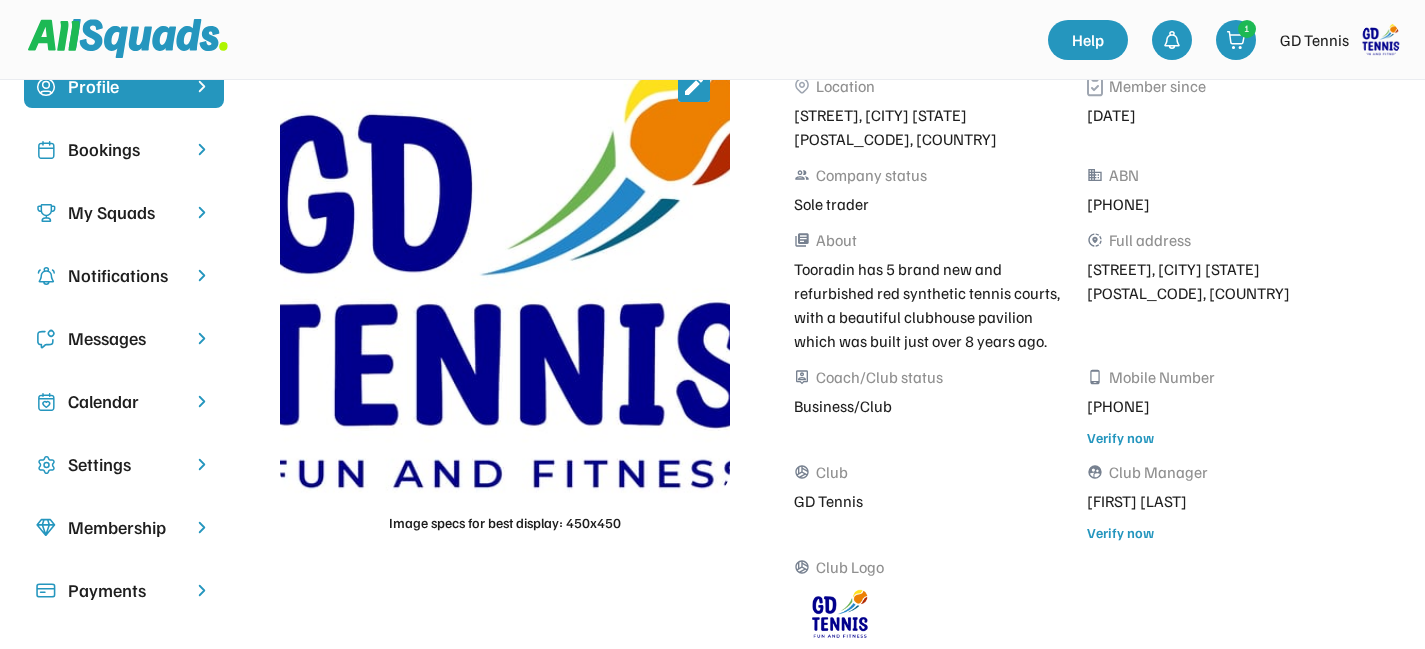 click on "My Squads" at bounding box center (124, 212) 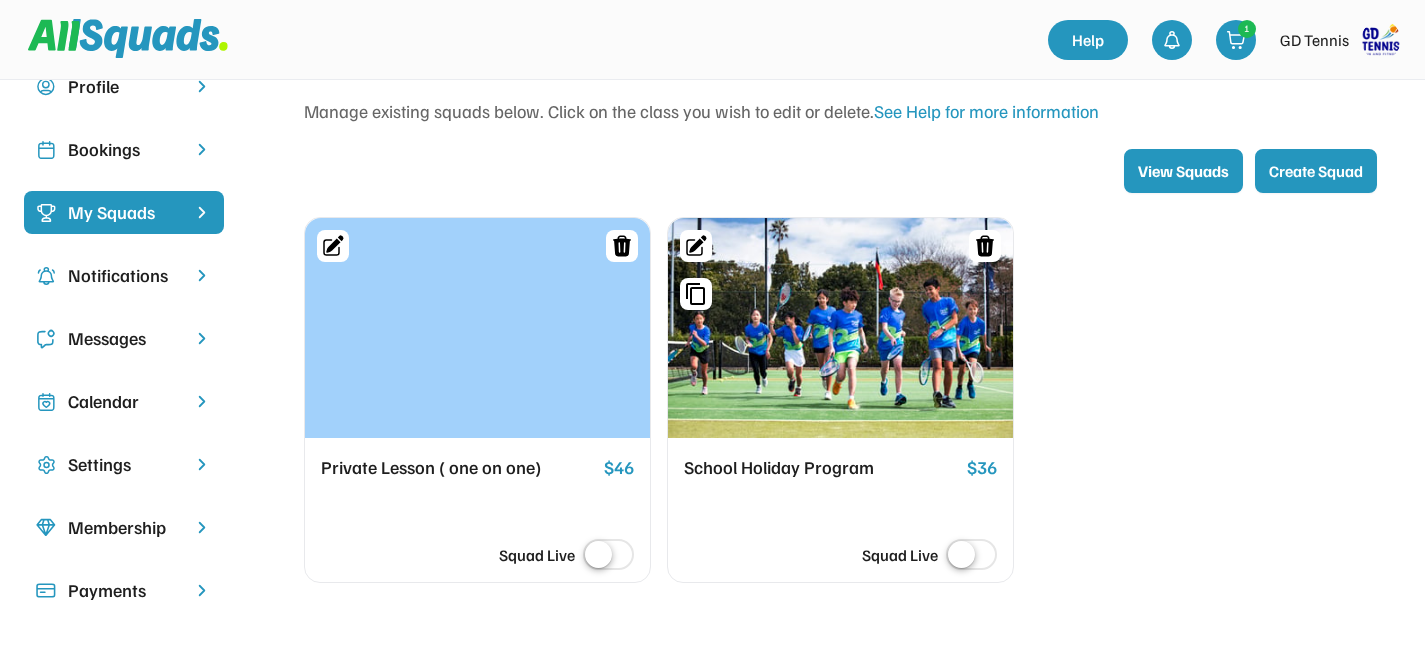 click on "View Squads" at bounding box center [1183, 171] 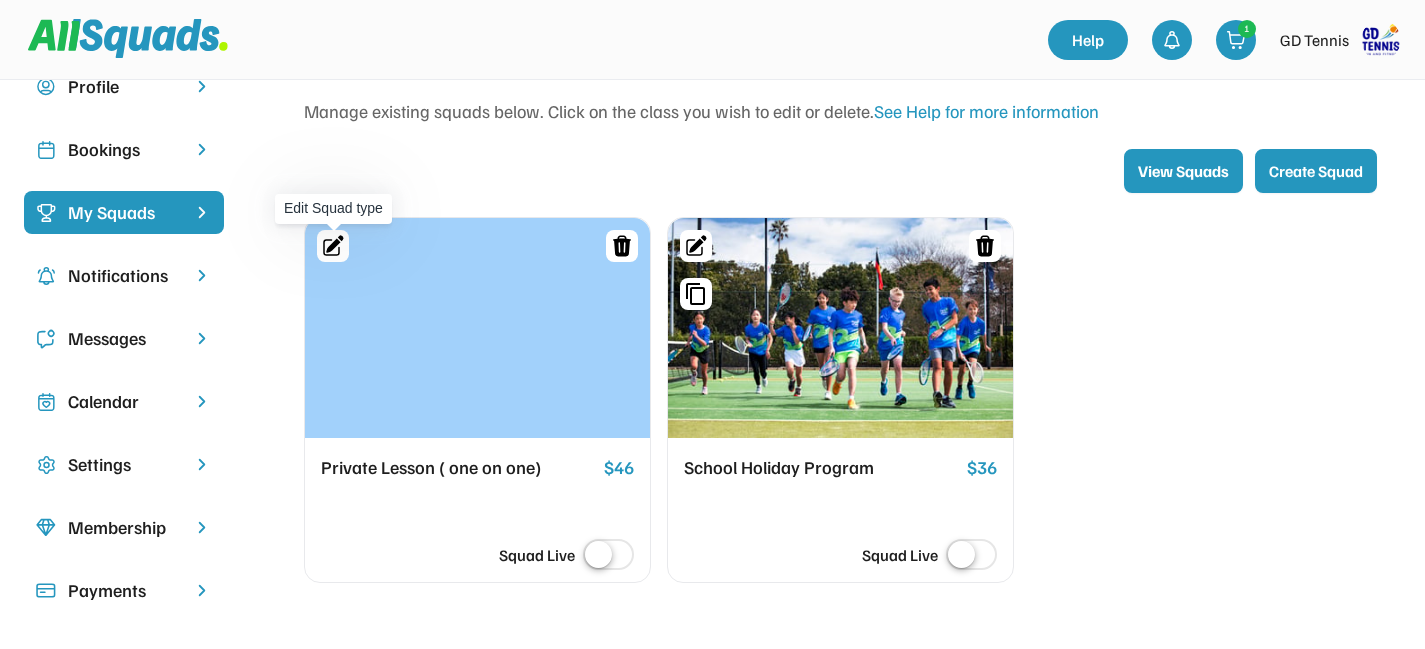 drag, startPoint x: 317, startPoint y: 257, endPoint x: 328, endPoint y: 249, distance: 13.601471 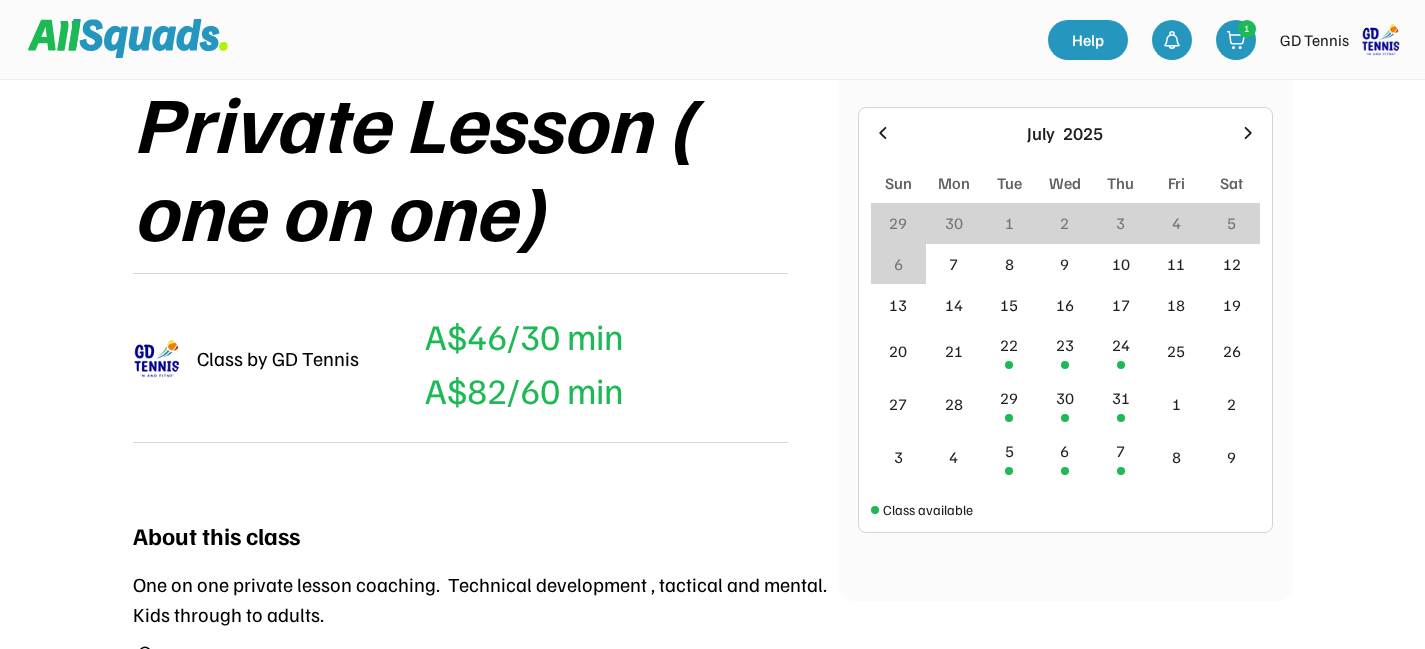 scroll, scrollTop: 309, scrollLeft: 0, axis: vertical 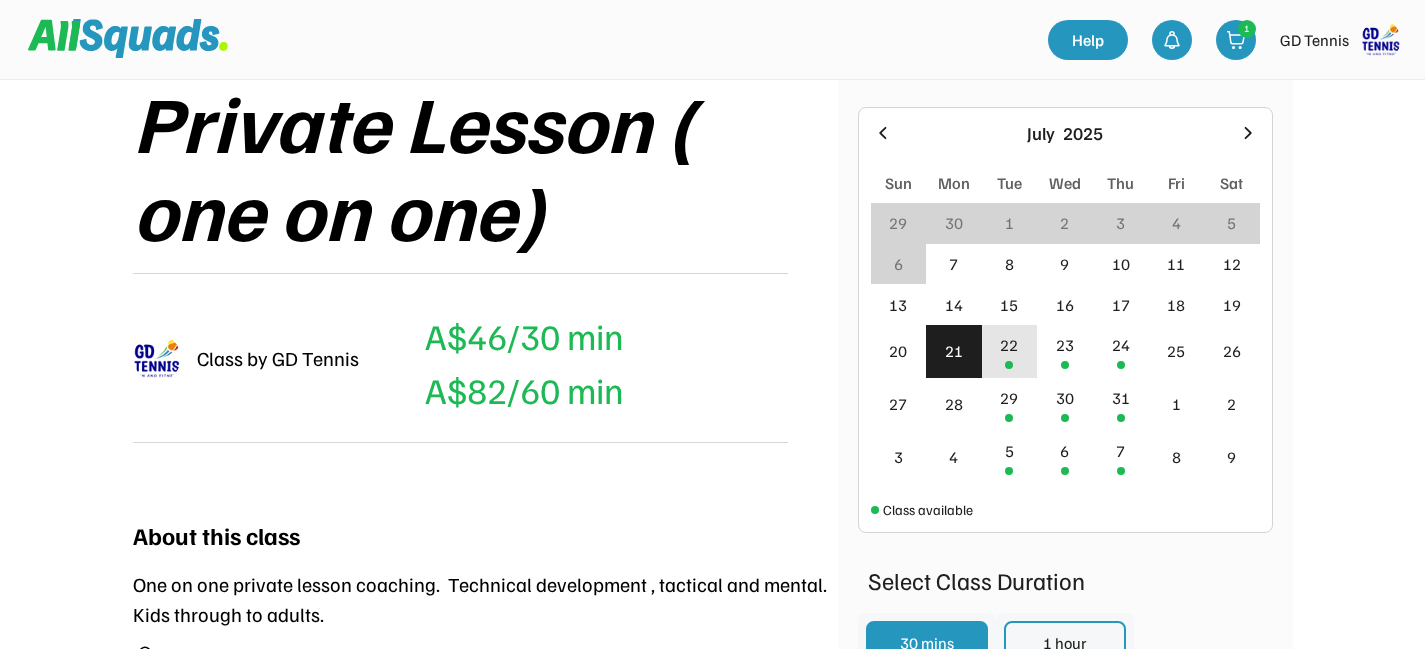 click on "22" at bounding box center (1009, 345) 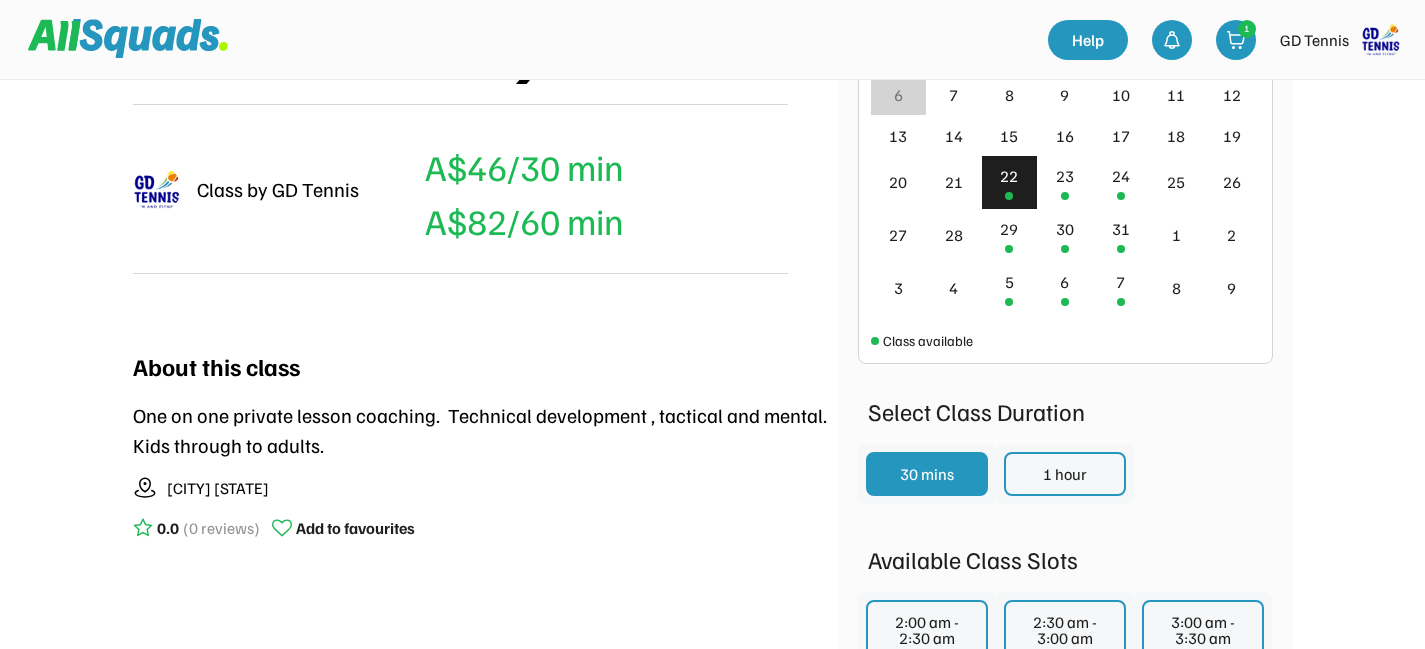 scroll, scrollTop: 487, scrollLeft: 0, axis: vertical 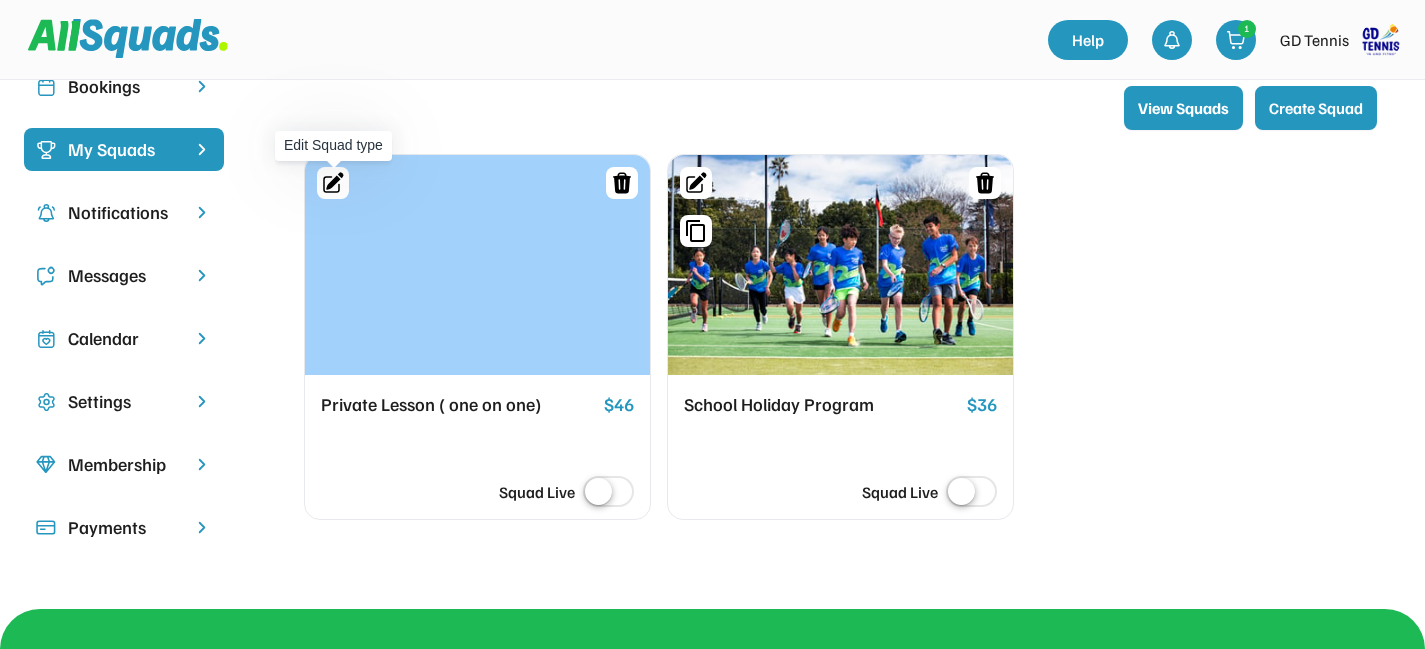 click at bounding box center [334, 181] 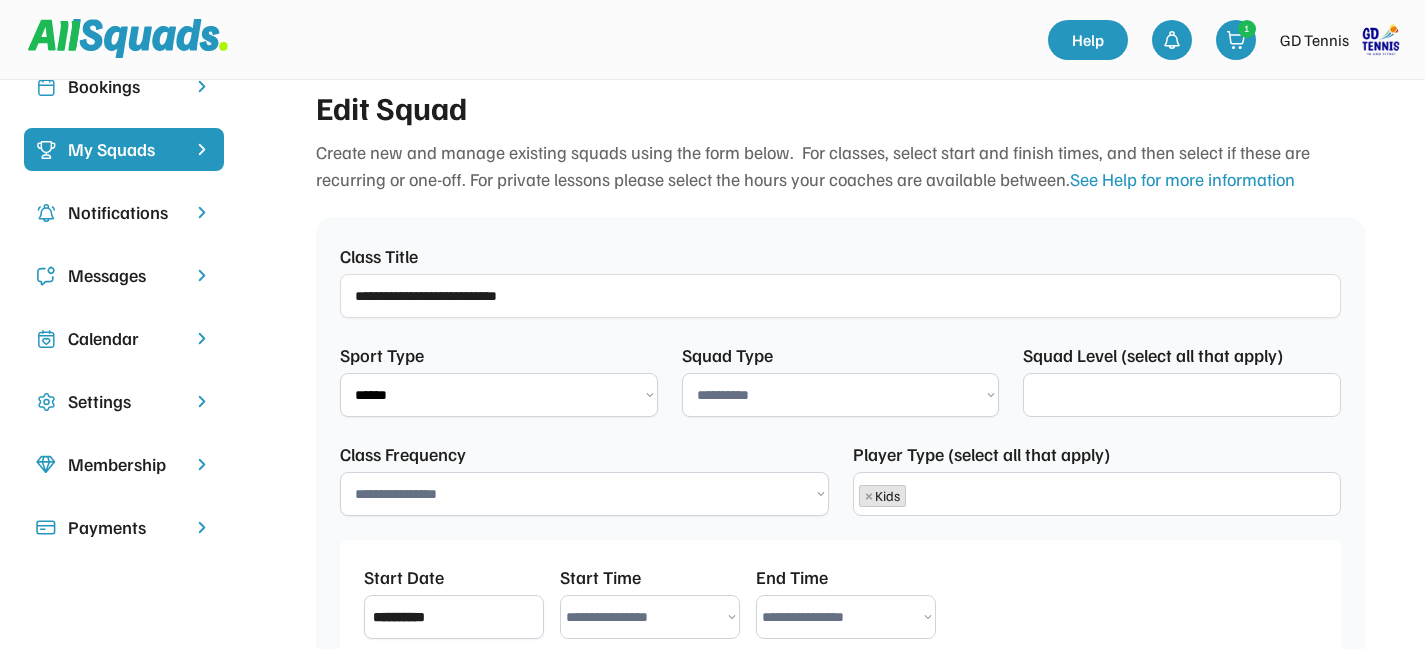 scroll, scrollTop: 104, scrollLeft: 0, axis: vertical 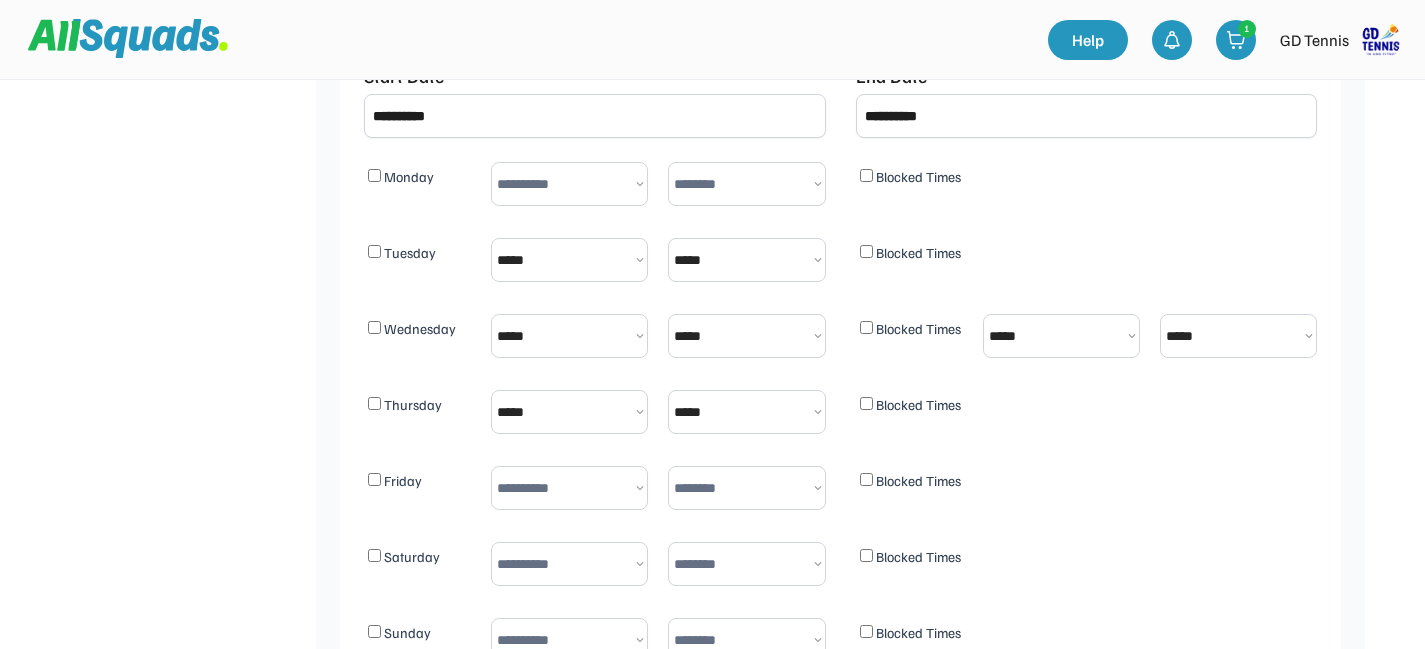 click on "[PERSONAL_INFO]" at bounding box center [569, 260] 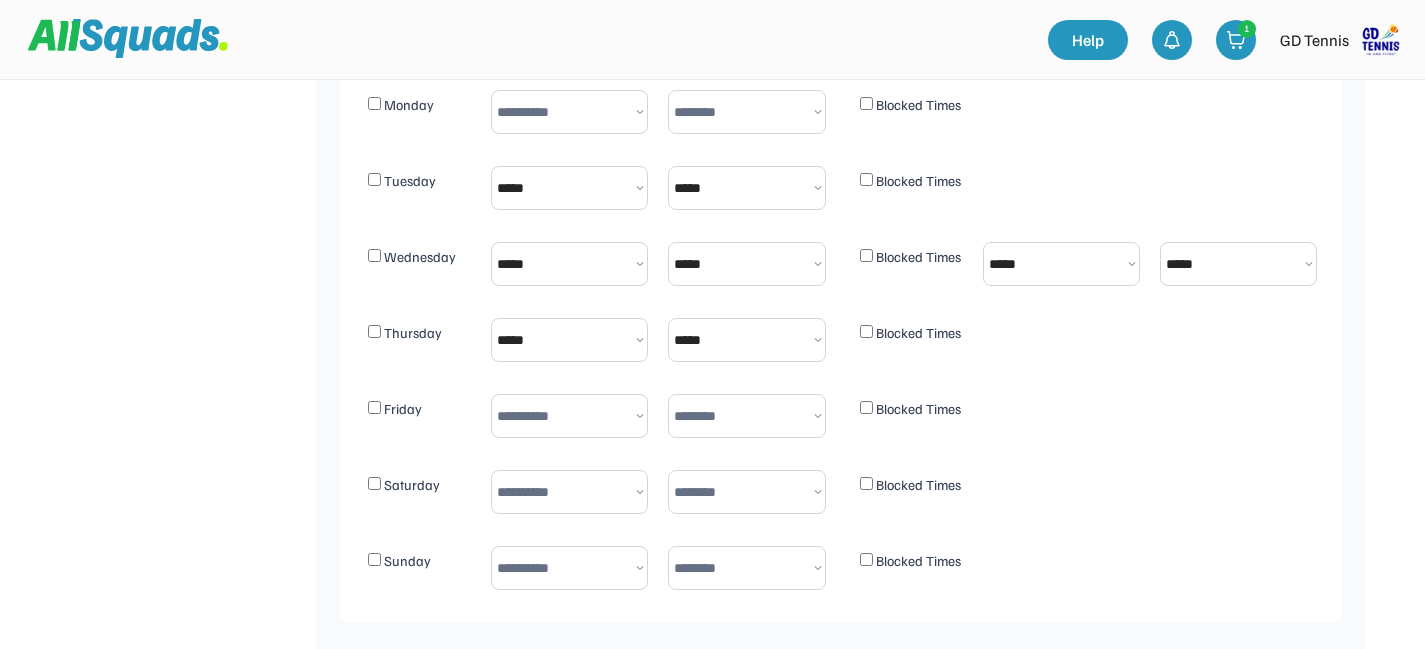 scroll, scrollTop: 666, scrollLeft: 0, axis: vertical 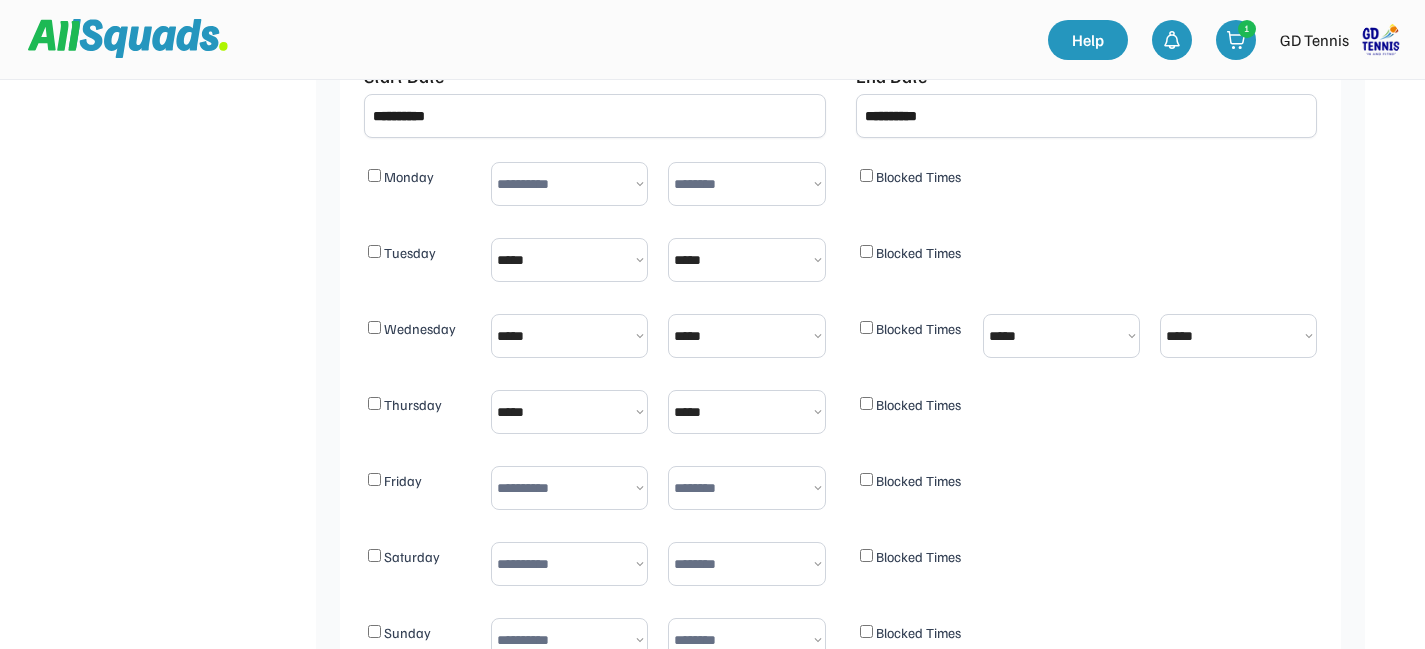 select on "********" 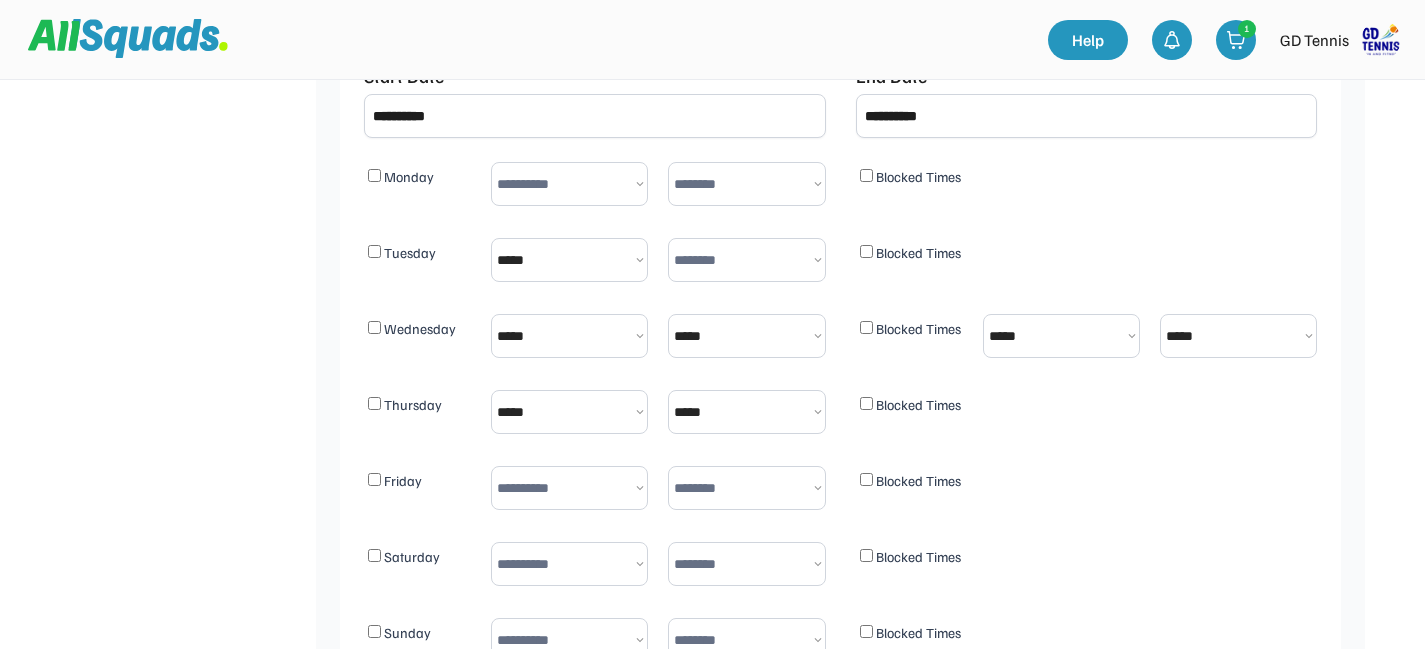 click on "******** ***** ***** ***** ***** ***** ***** ***** ***** ***** ***** ***** ***** ***** ***** ***** ***** ***** ***** ***** ***** ***** ***** ***** ***** ***** ***** ***** ***** ***** ***** ***** ***** ***** ***** ***** ***** ***** ***** *****" at bounding box center (746, 260) 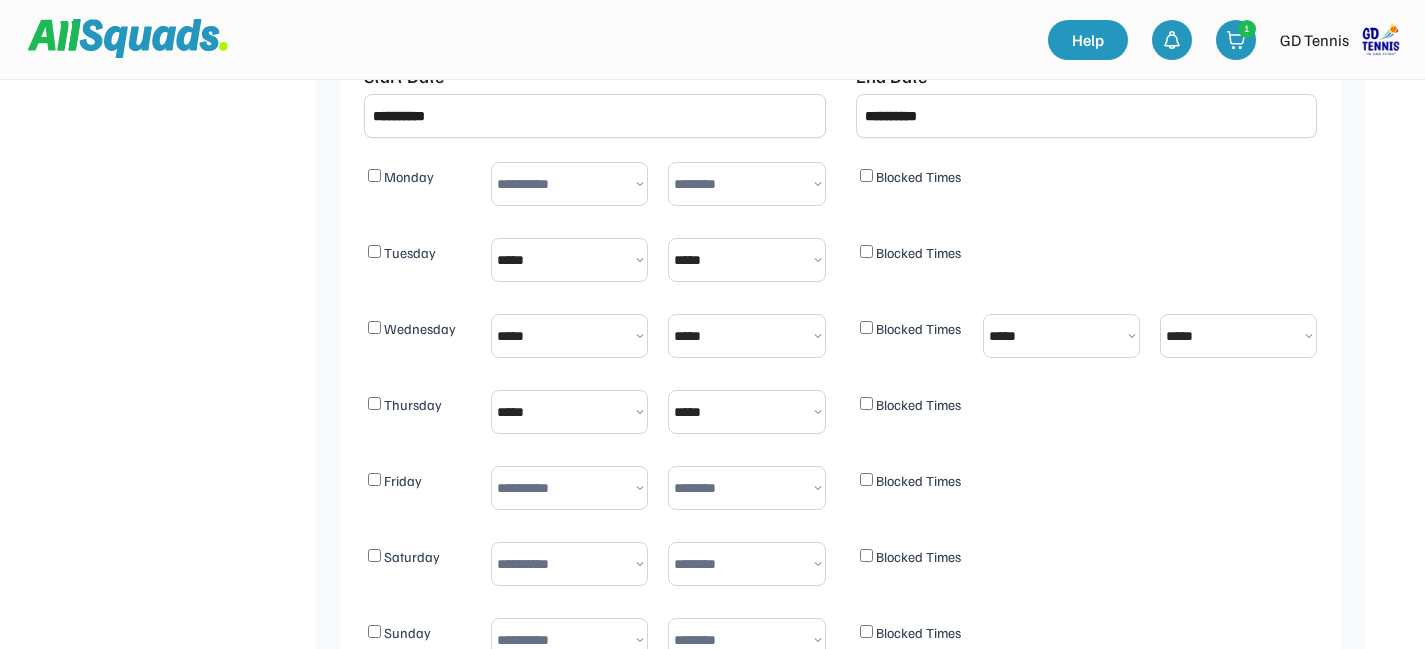 click on "**********" at bounding box center (569, 336) 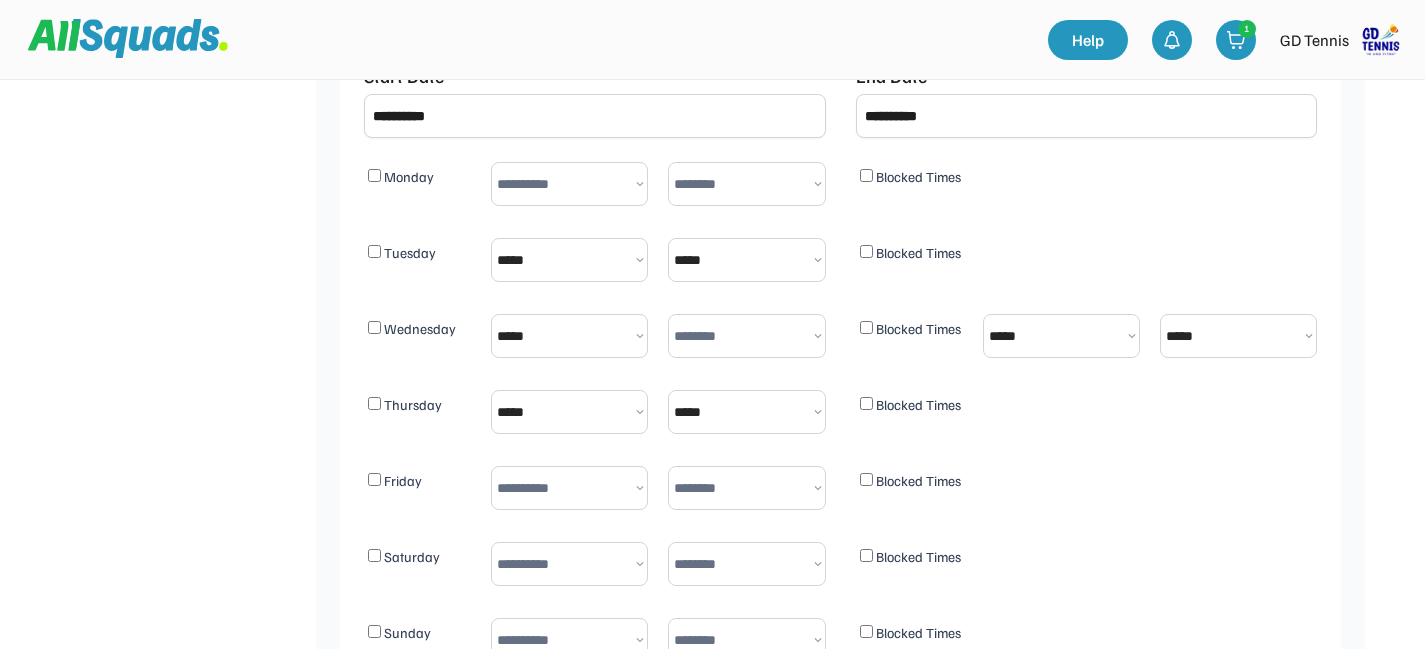 click on "******** ***** ***** ***** ***** ***** ***** ***** ***** ***** ***** ***** ***** ***** ***** ***** ***** ***** ***** ***** ***** ***** ***** ***** ***** ***** ***** ***** ***** ***** ***** ***** ***** ***** ***** ***** ***** ***** ***** *****" at bounding box center [746, 336] 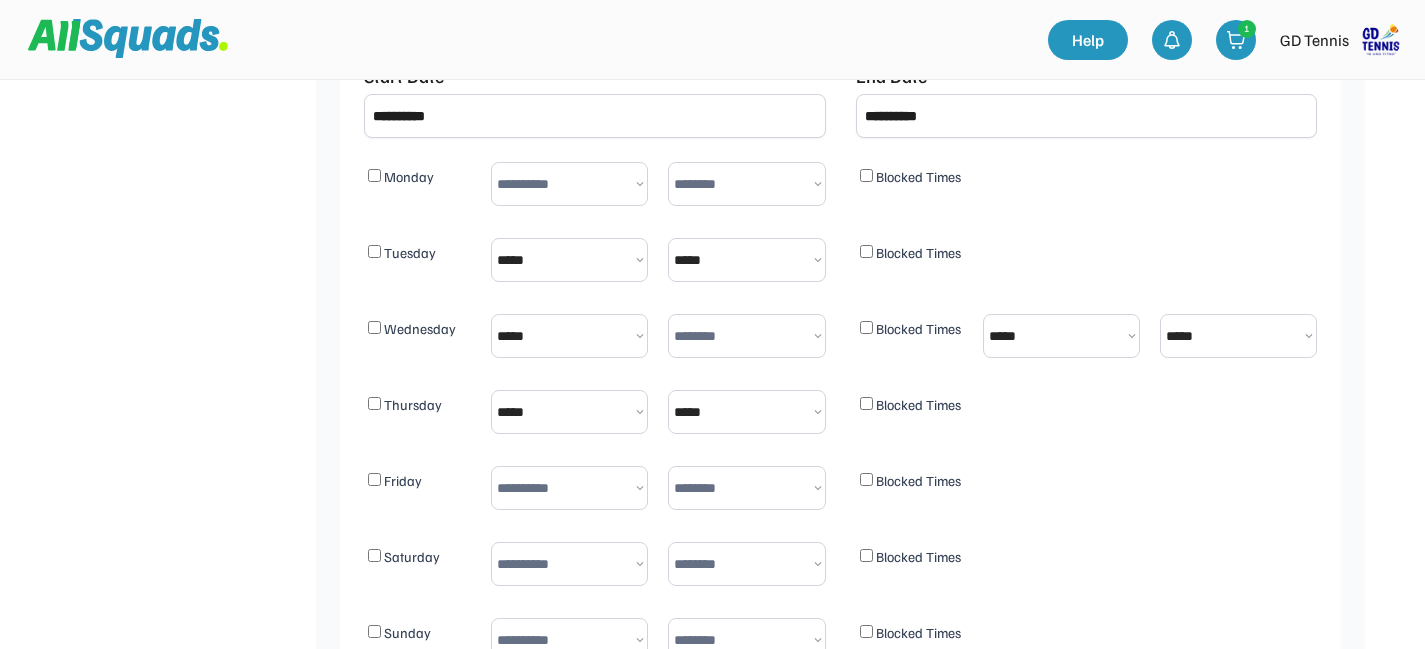 select on "********" 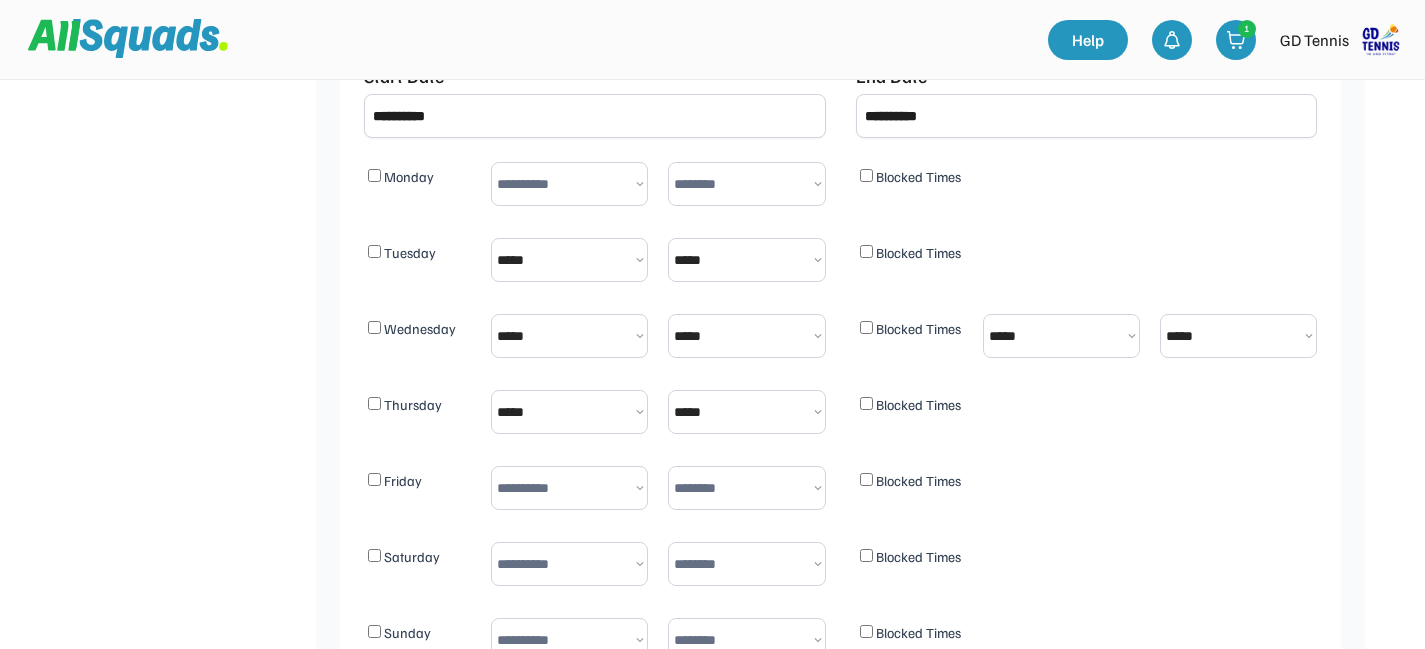 click on "**********" at bounding box center (569, 412) 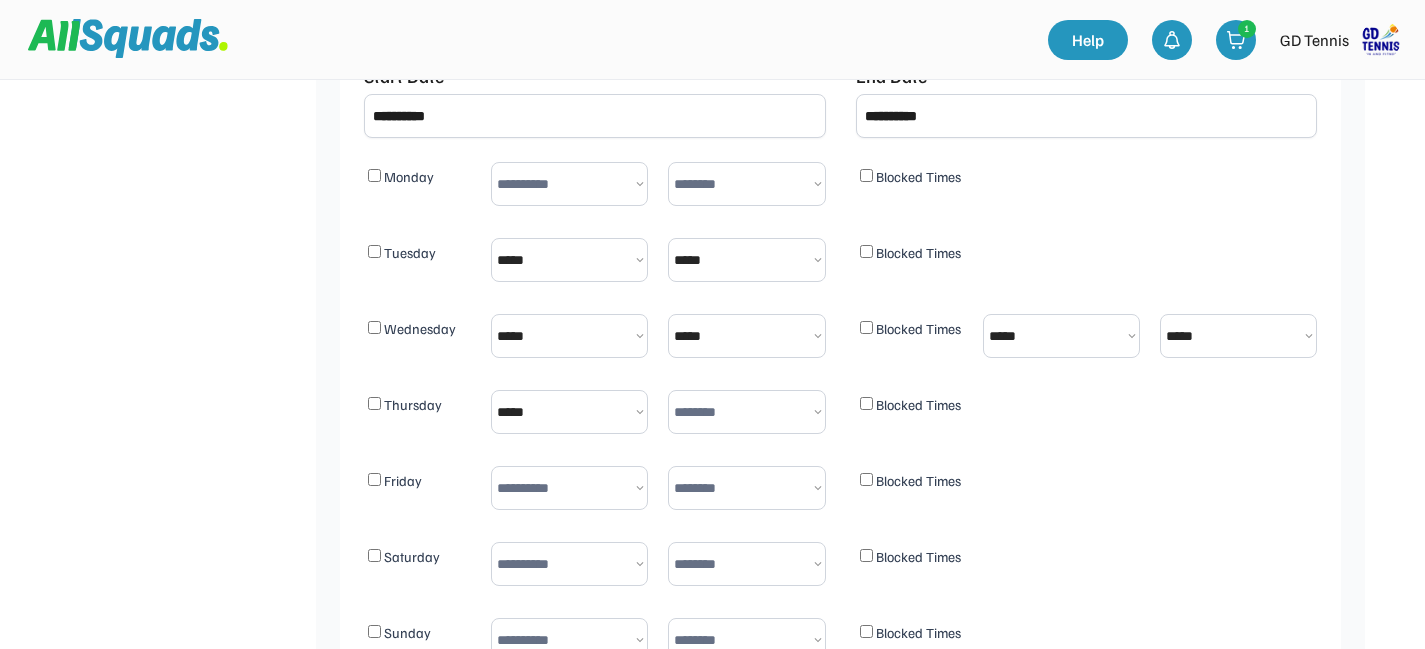 click on "******** ***** ***** ***** ***** ***** ***** ***** ***** ***** ***** ***** ***** ***** ***** ***** ***** ***** ***** ***** ***** ***** ***** ***** ***** ***** ***** ***** ***** ***** ***** ***** ***** ***** ***** ***** ***** ***** ***** *****" at bounding box center [746, 412] 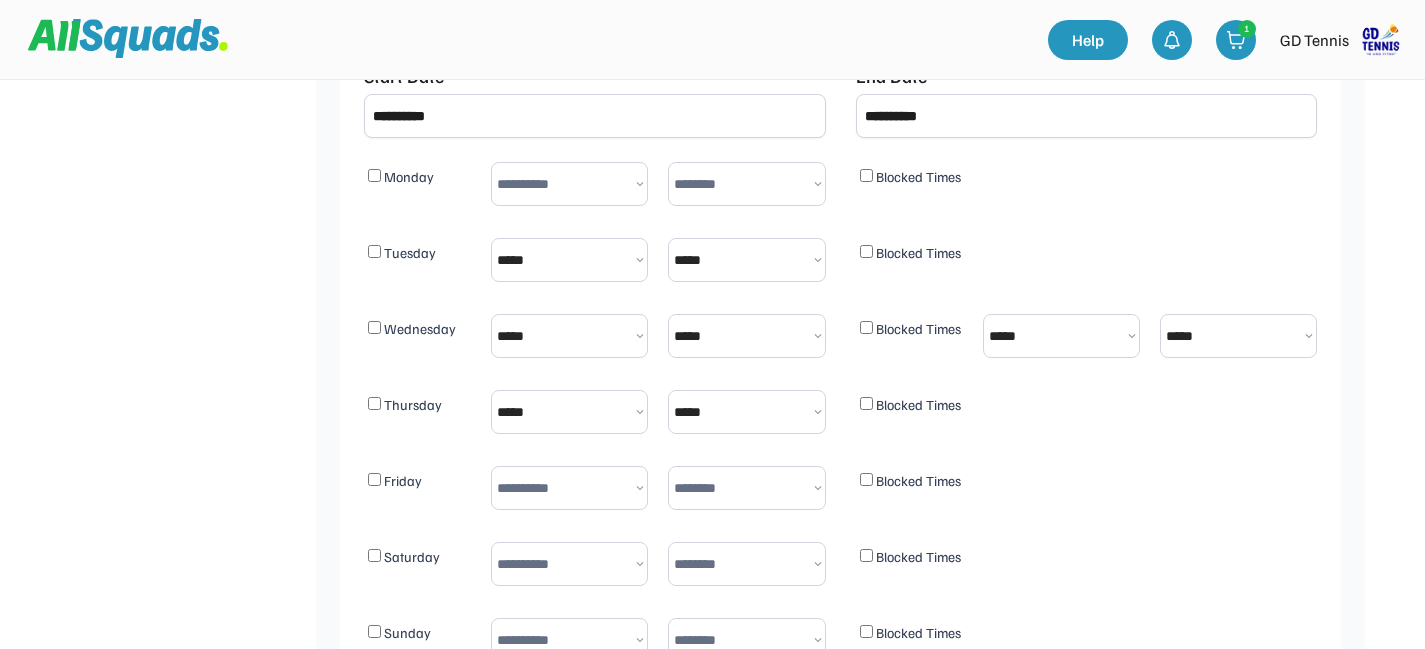 click on "**********" at bounding box center [1061, 336] 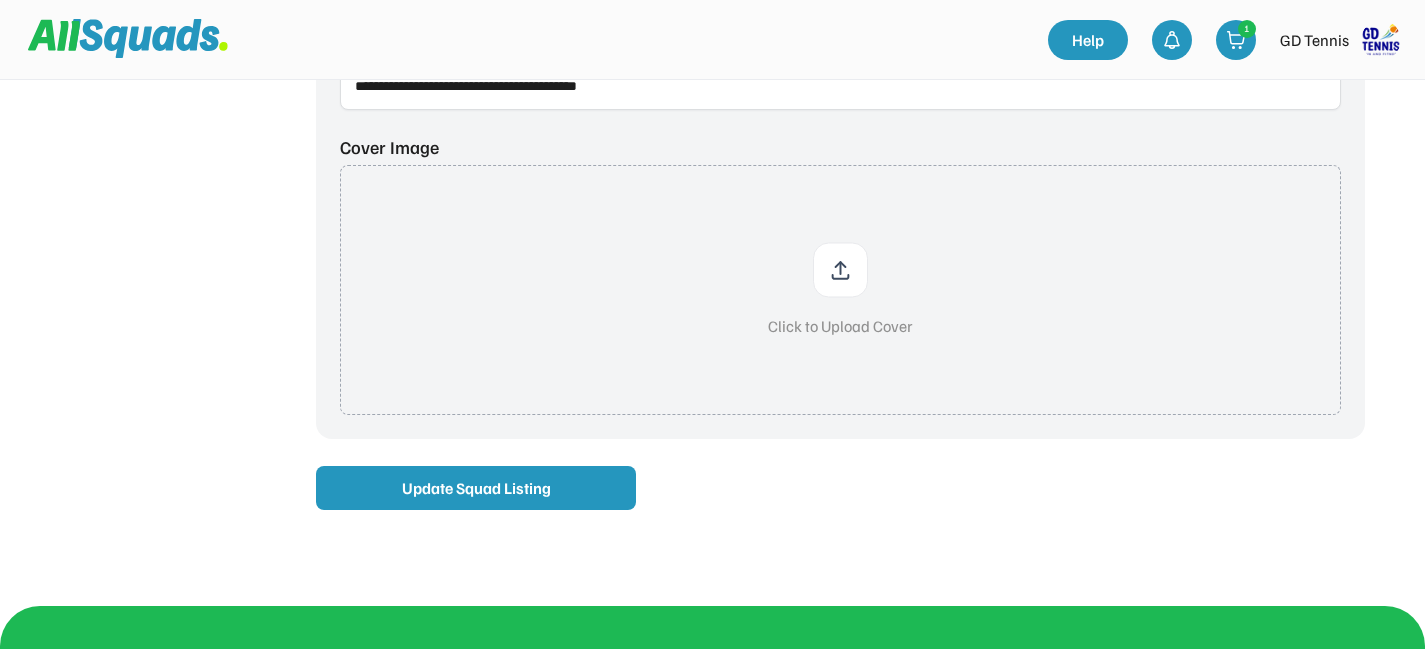 scroll, scrollTop: 1889, scrollLeft: 0, axis: vertical 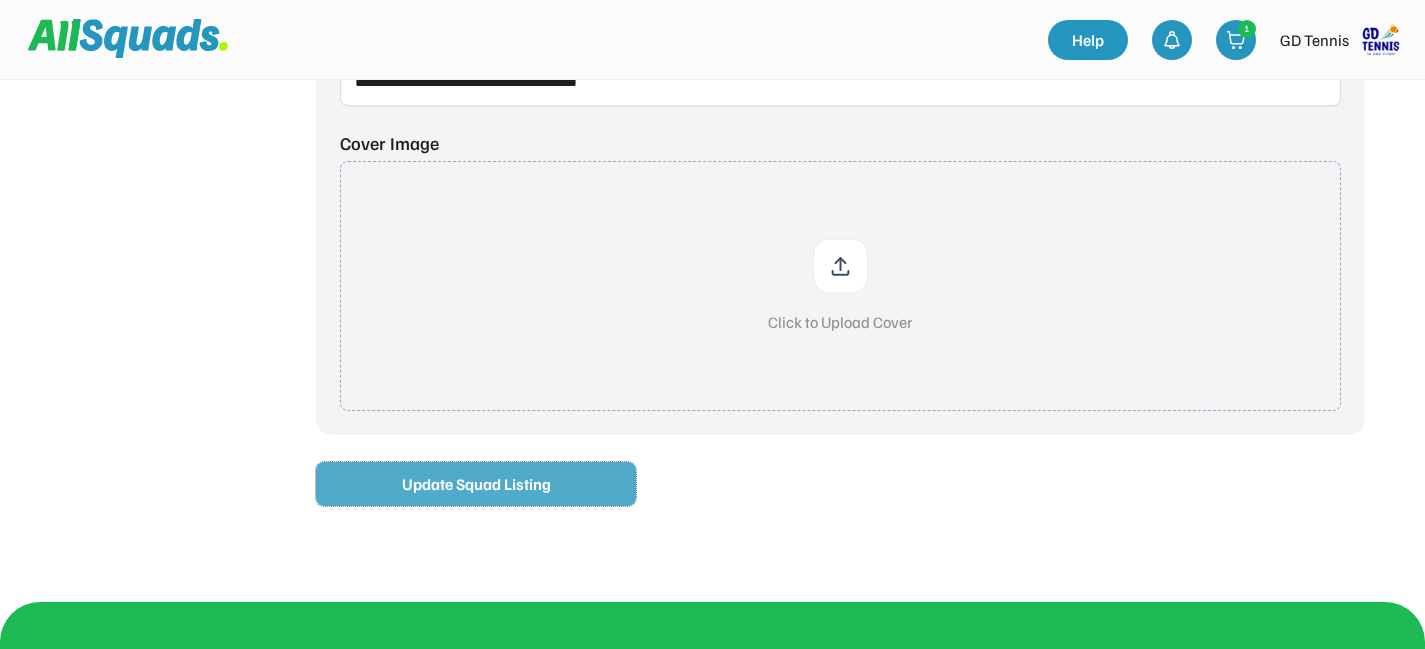 click on "Update Squad Listing" at bounding box center [476, 484] 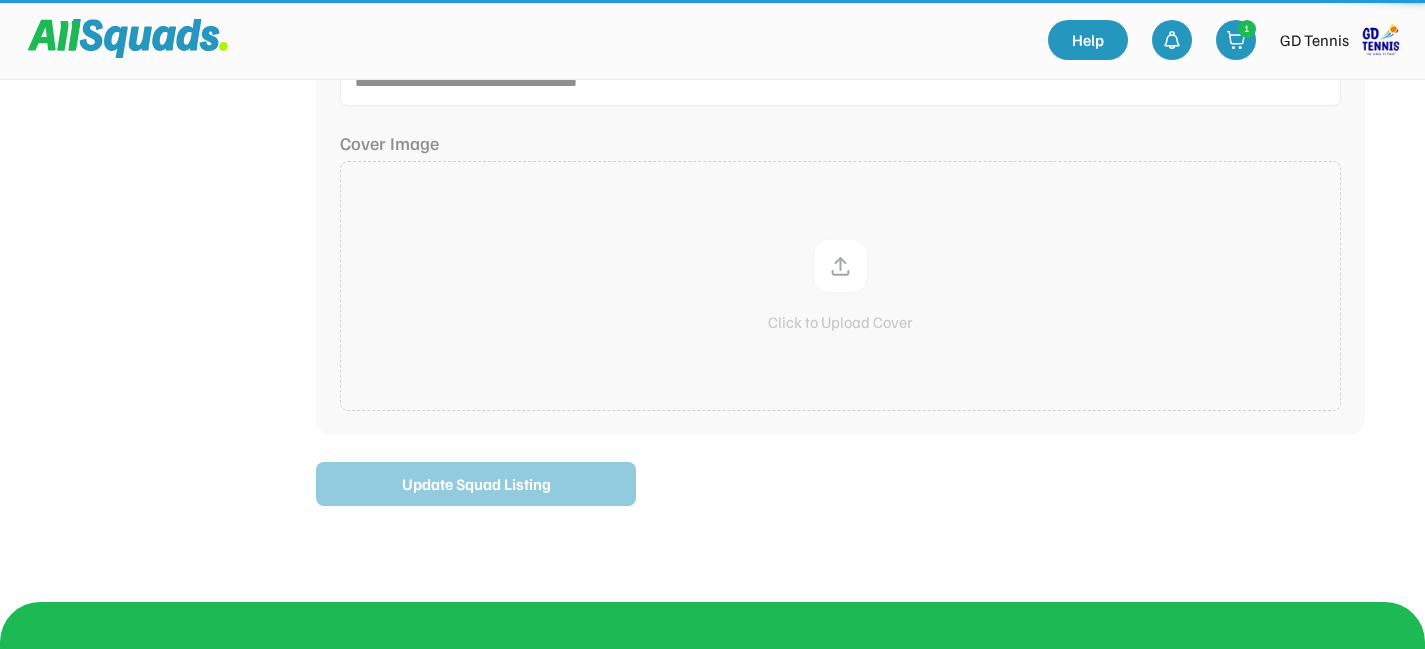 scroll, scrollTop: 236, scrollLeft: 0, axis: vertical 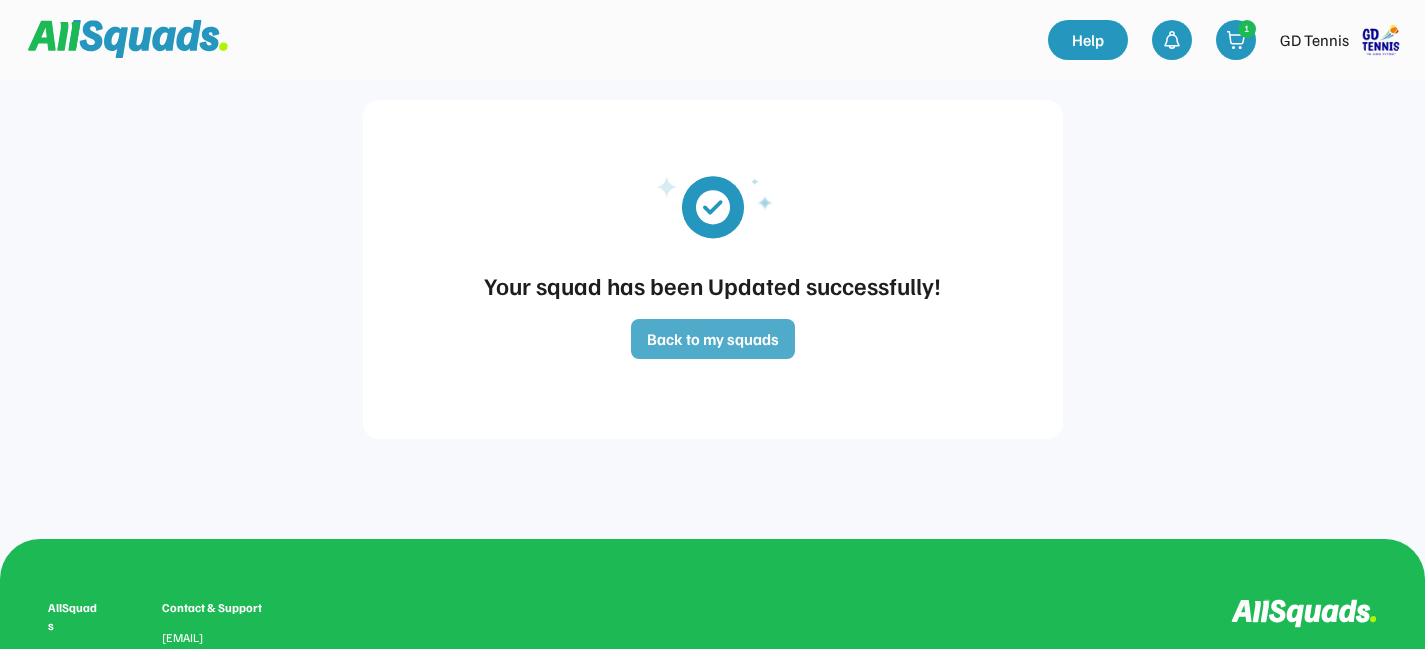 click on "Back to my squads" at bounding box center (713, 339) 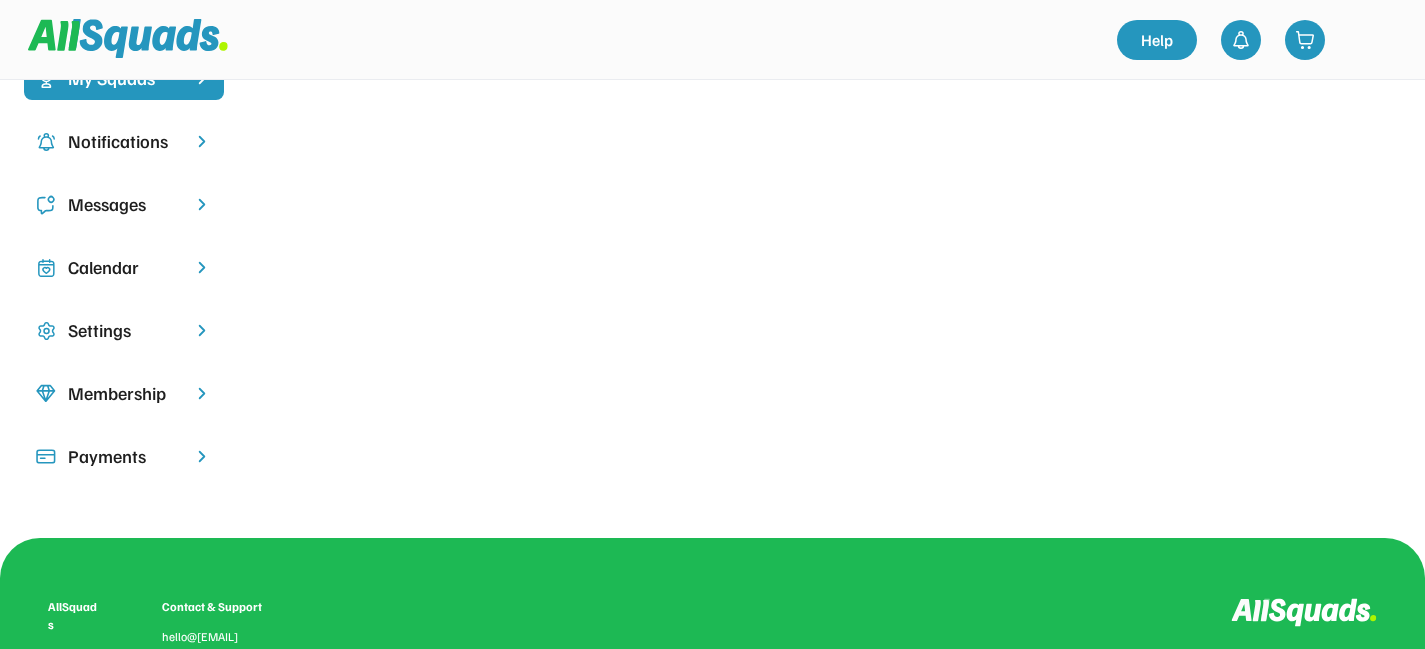scroll, scrollTop: 236, scrollLeft: 0, axis: vertical 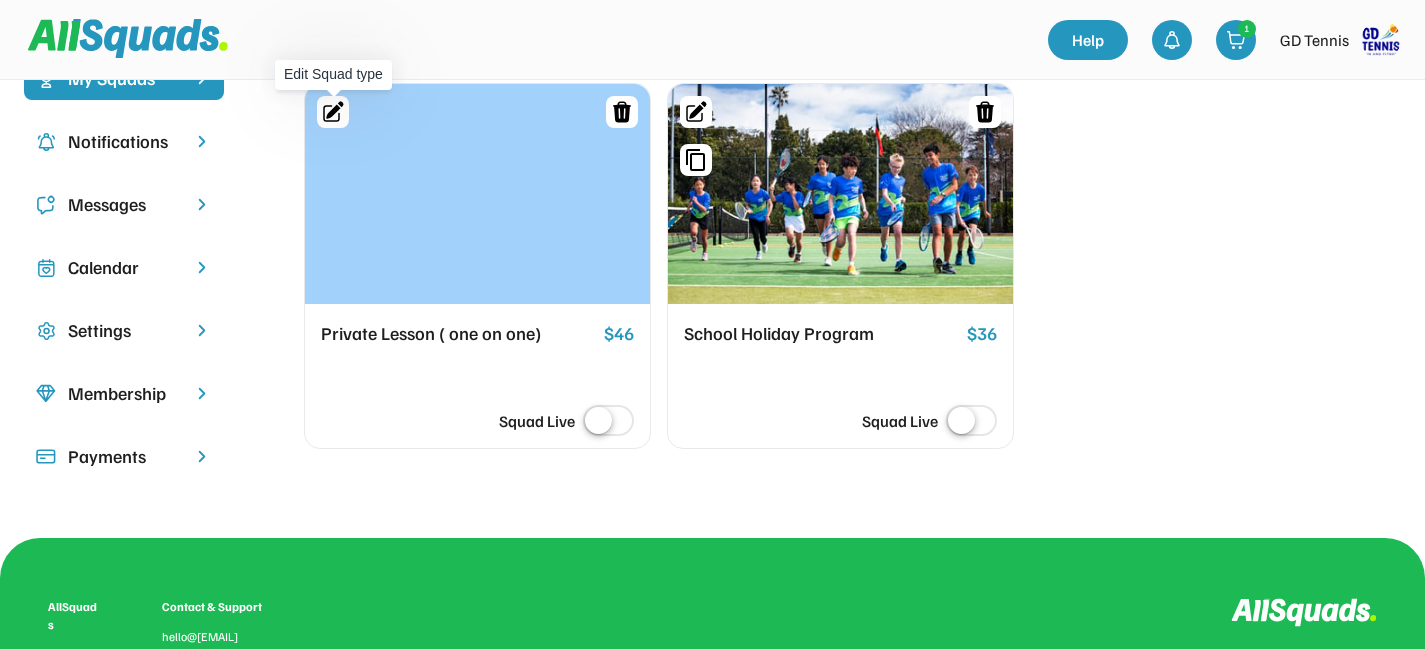 click at bounding box center (334, 110) 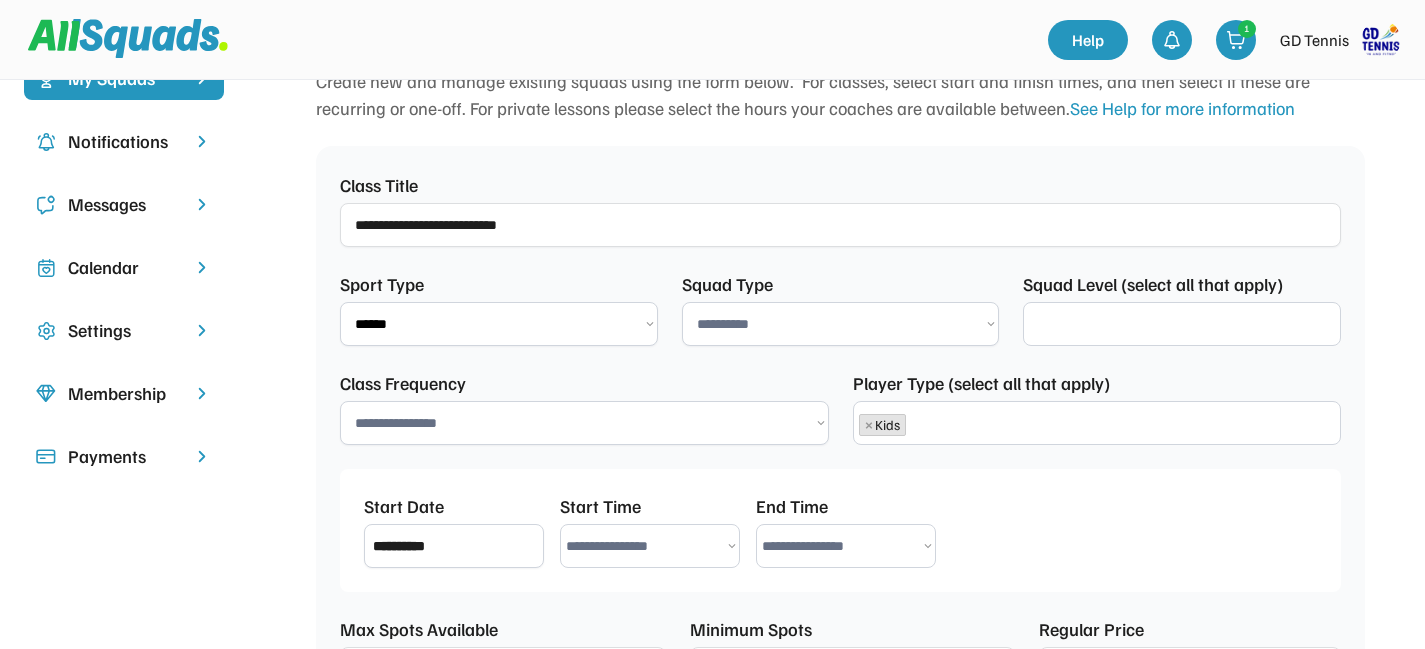scroll, scrollTop: 104, scrollLeft: 0, axis: vertical 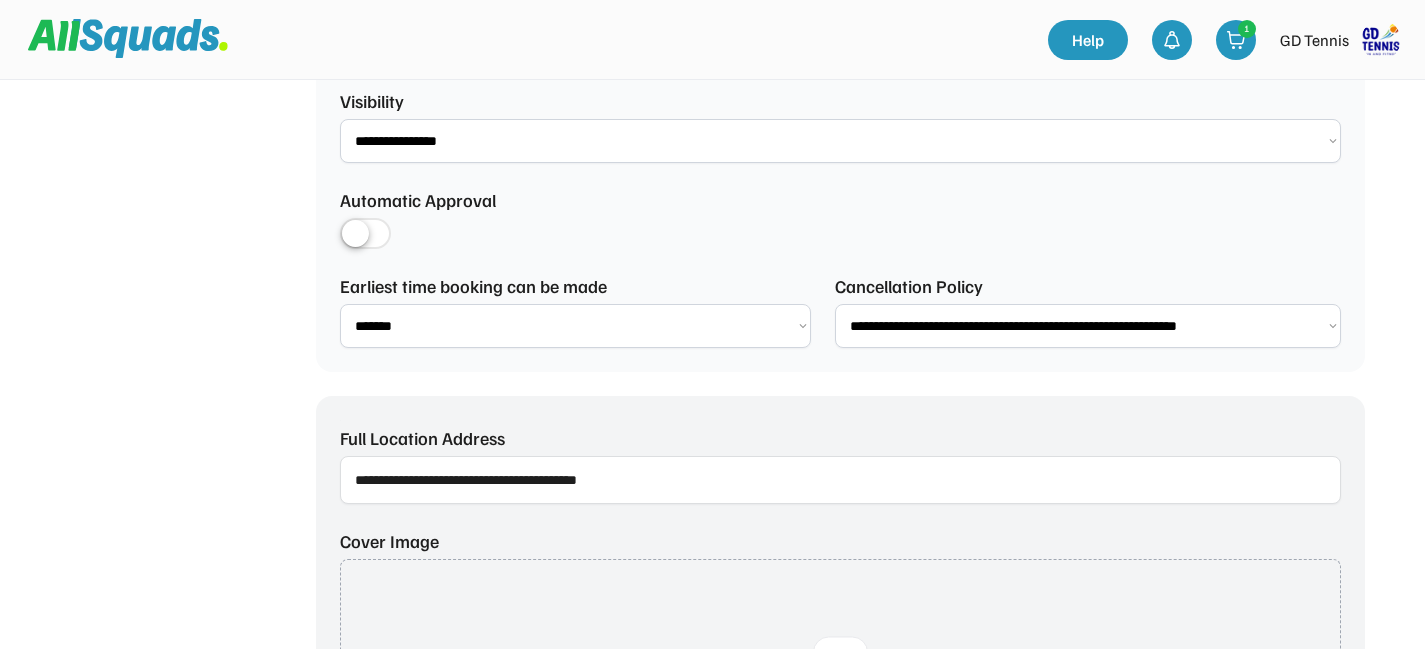 click on "**********" at bounding box center [575, 326] 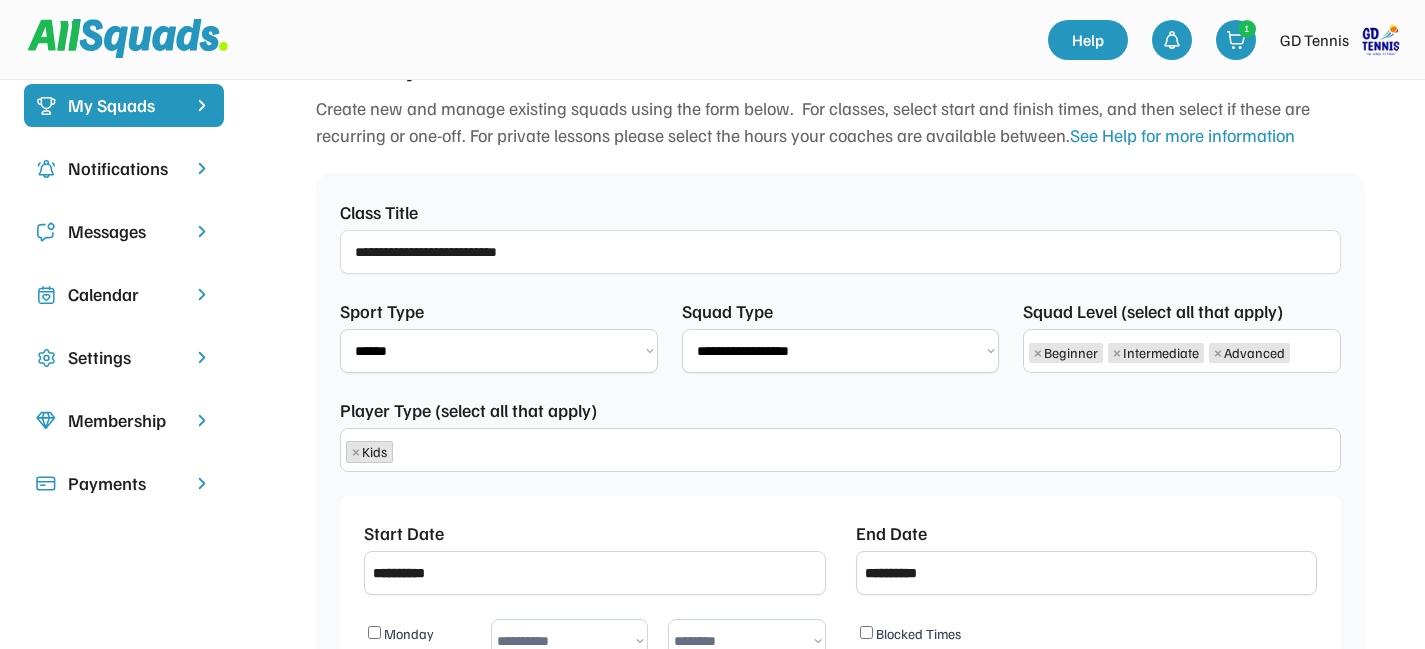 scroll, scrollTop: 0, scrollLeft: 0, axis: both 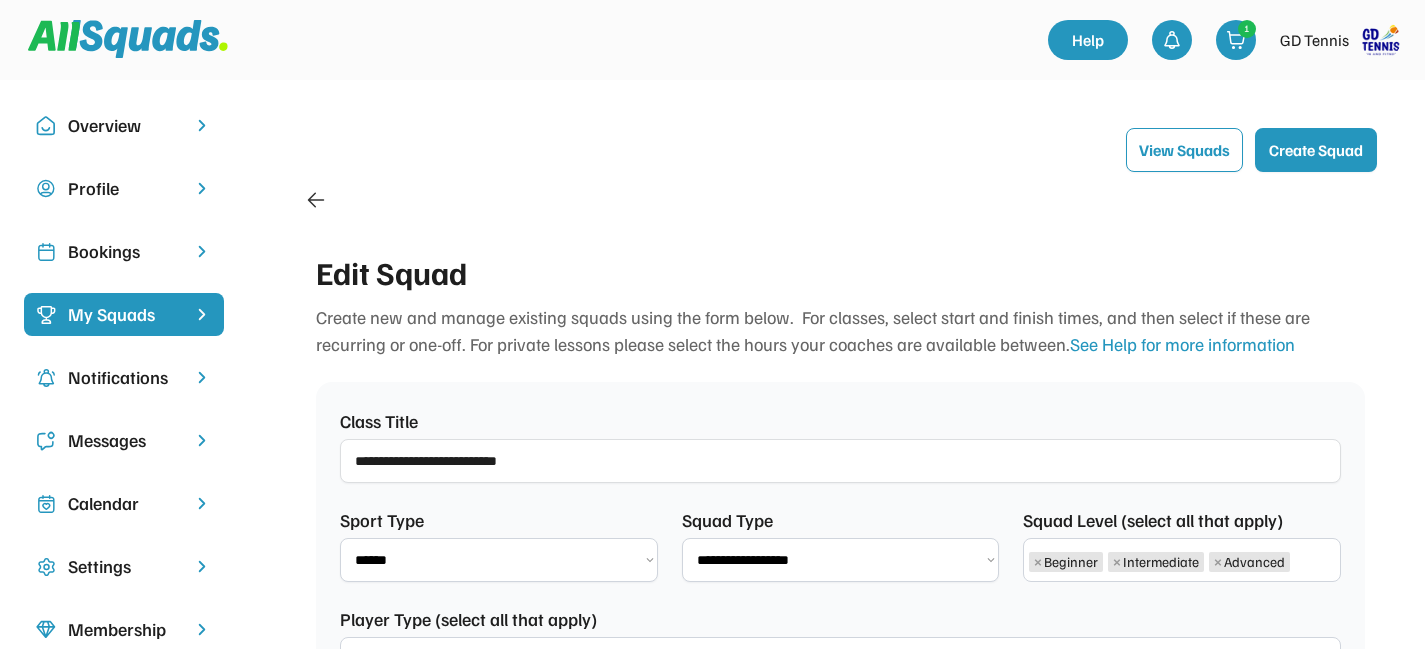click on "Bookings" at bounding box center (124, 251) 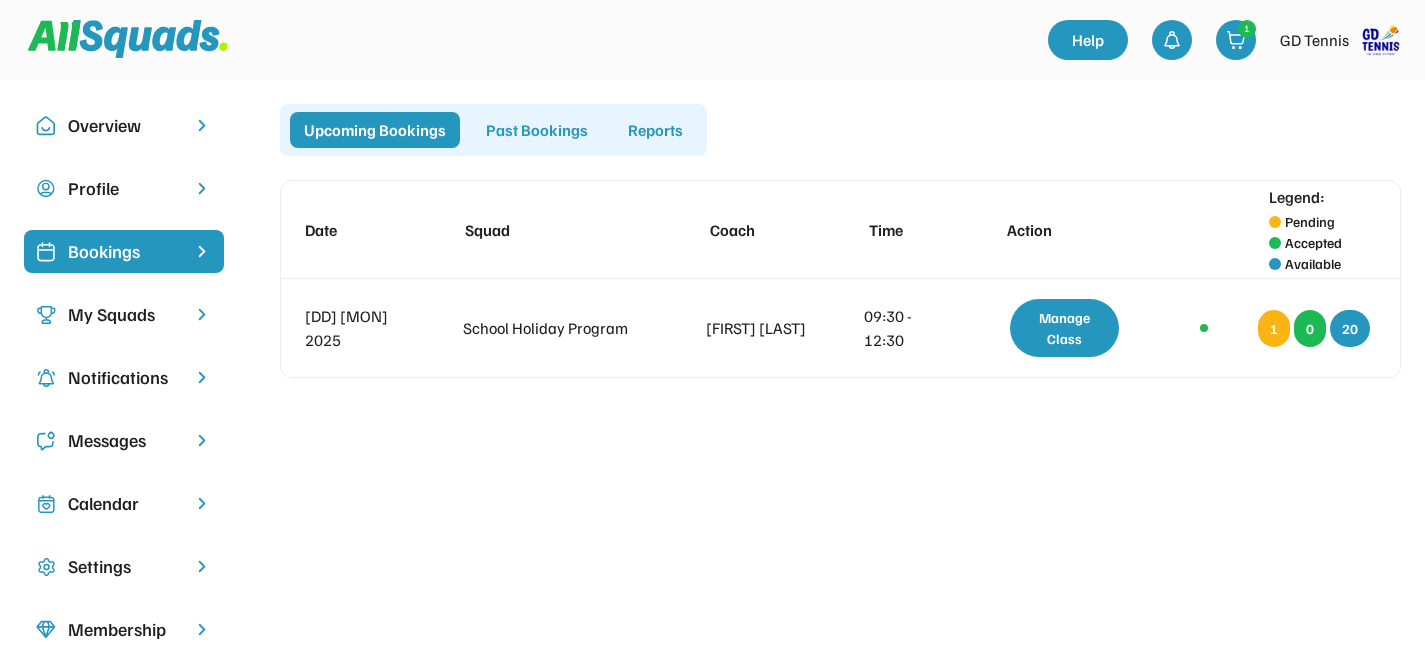 click at bounding box center [202, 314] 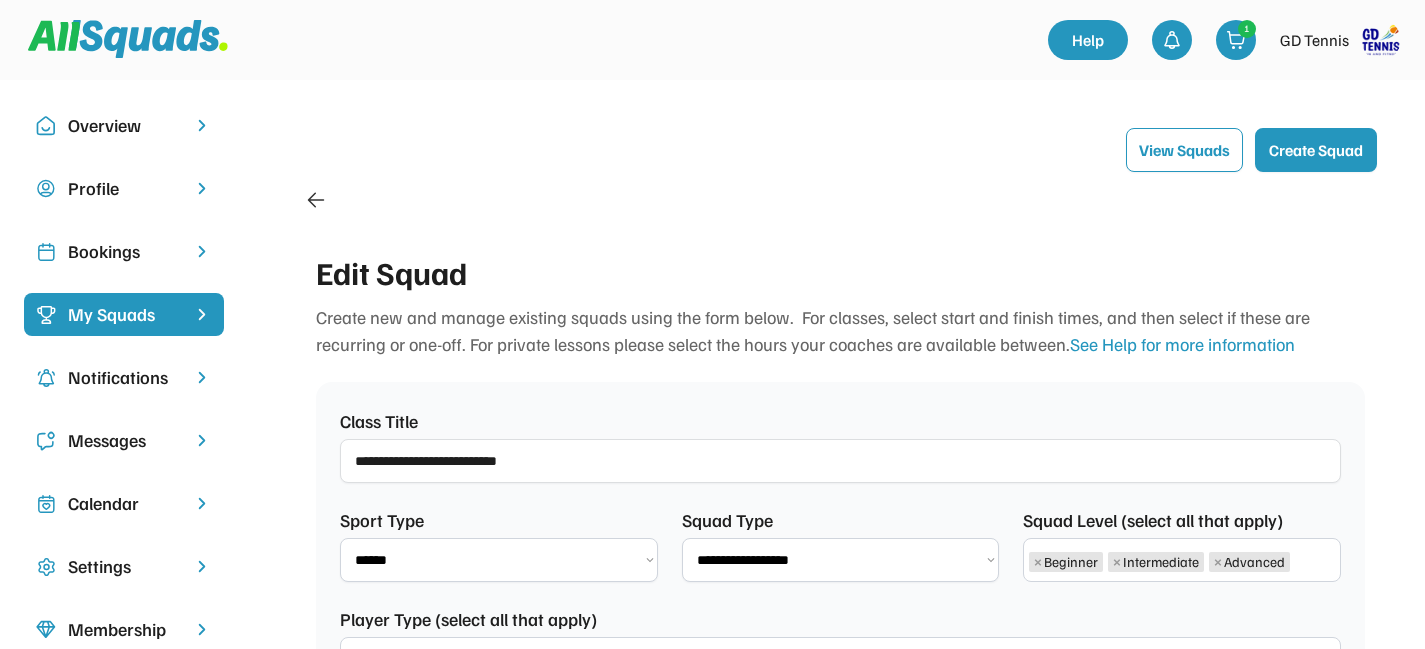scroll, scrollTop: 34, scrollLeft: 0, axis: vertical 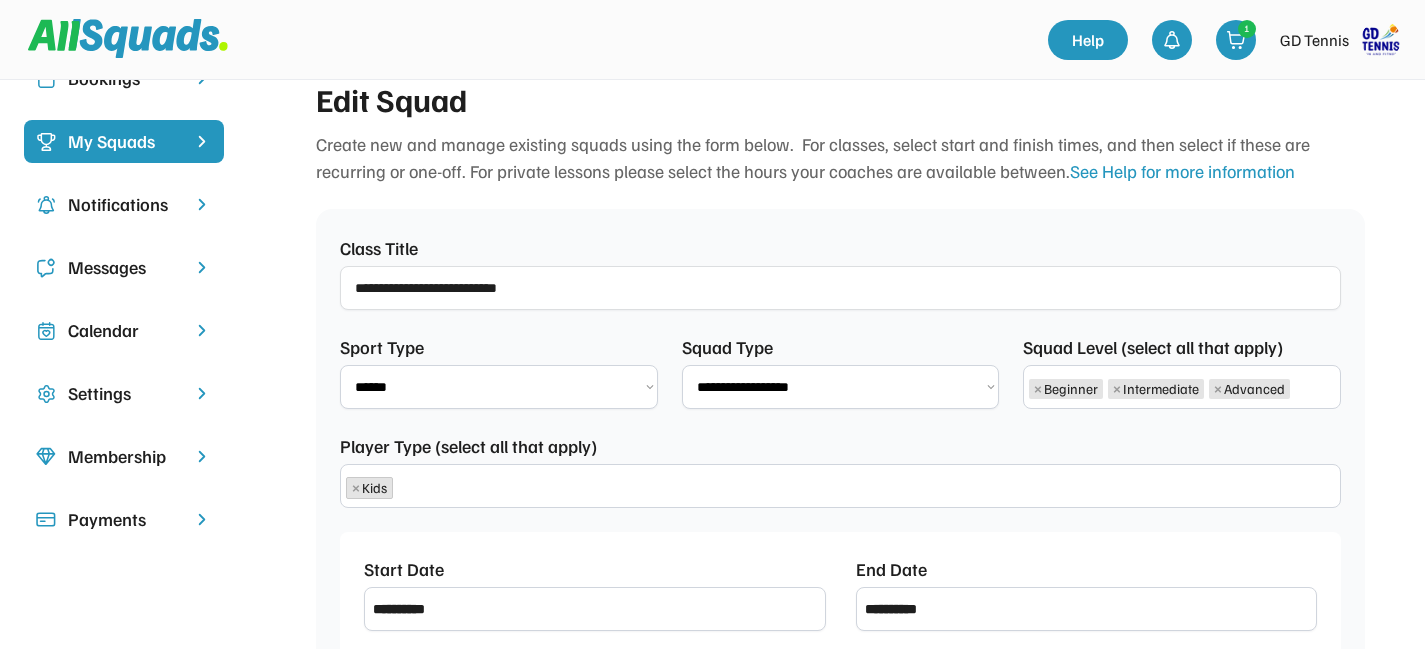 click on "Calendar" at bounding box center (124, 330) 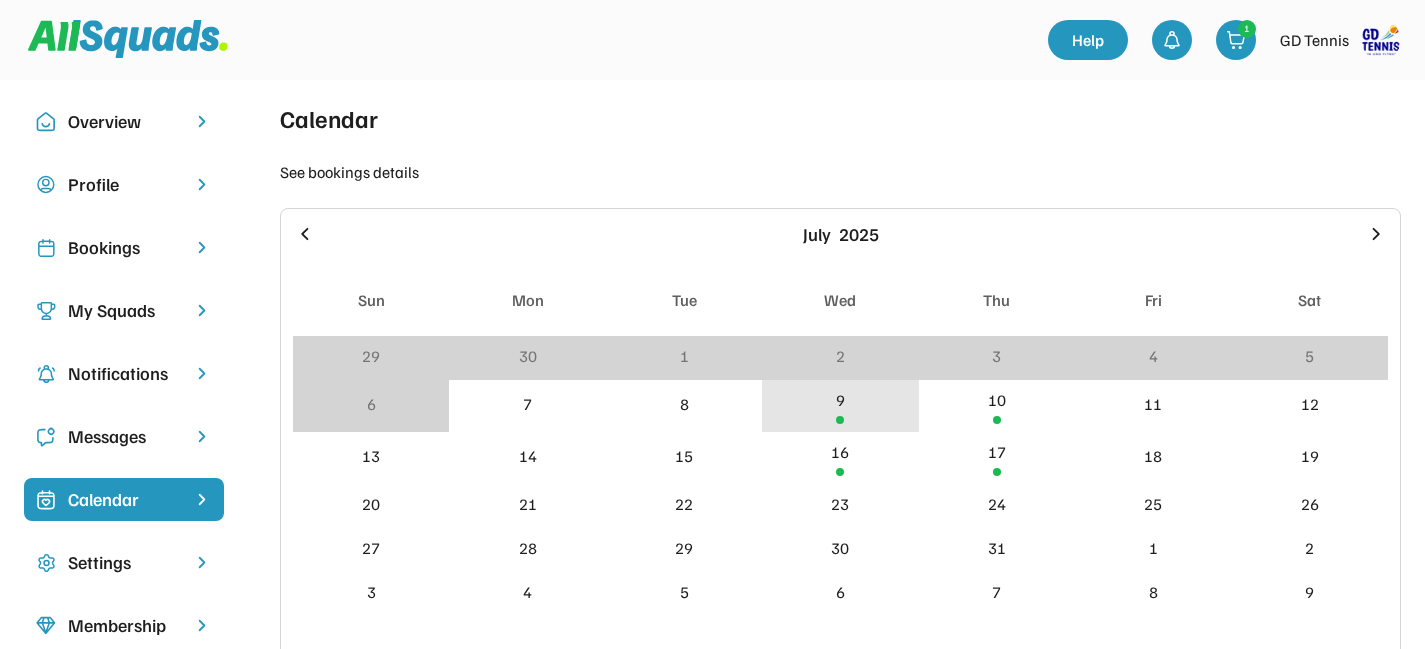 scroll, scrollTop: 0, scrollLeft: 0, axis: both 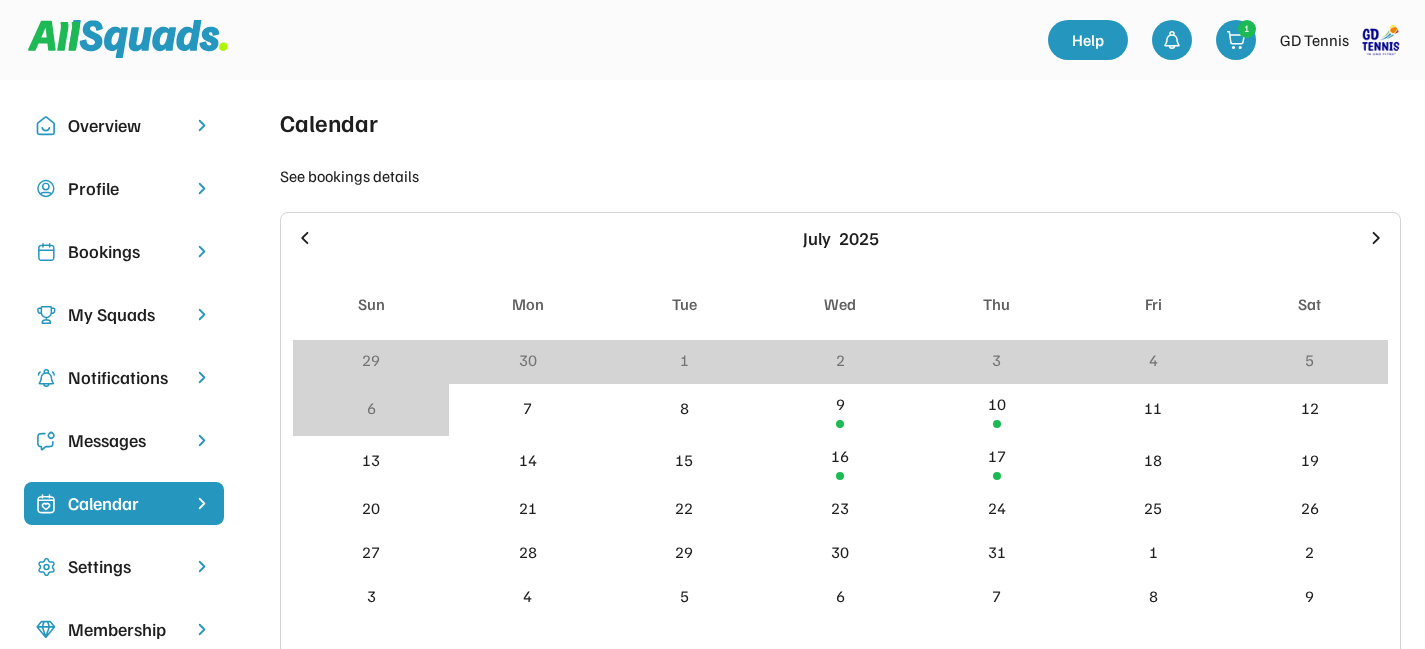 click at bounding box center [1376, 238] 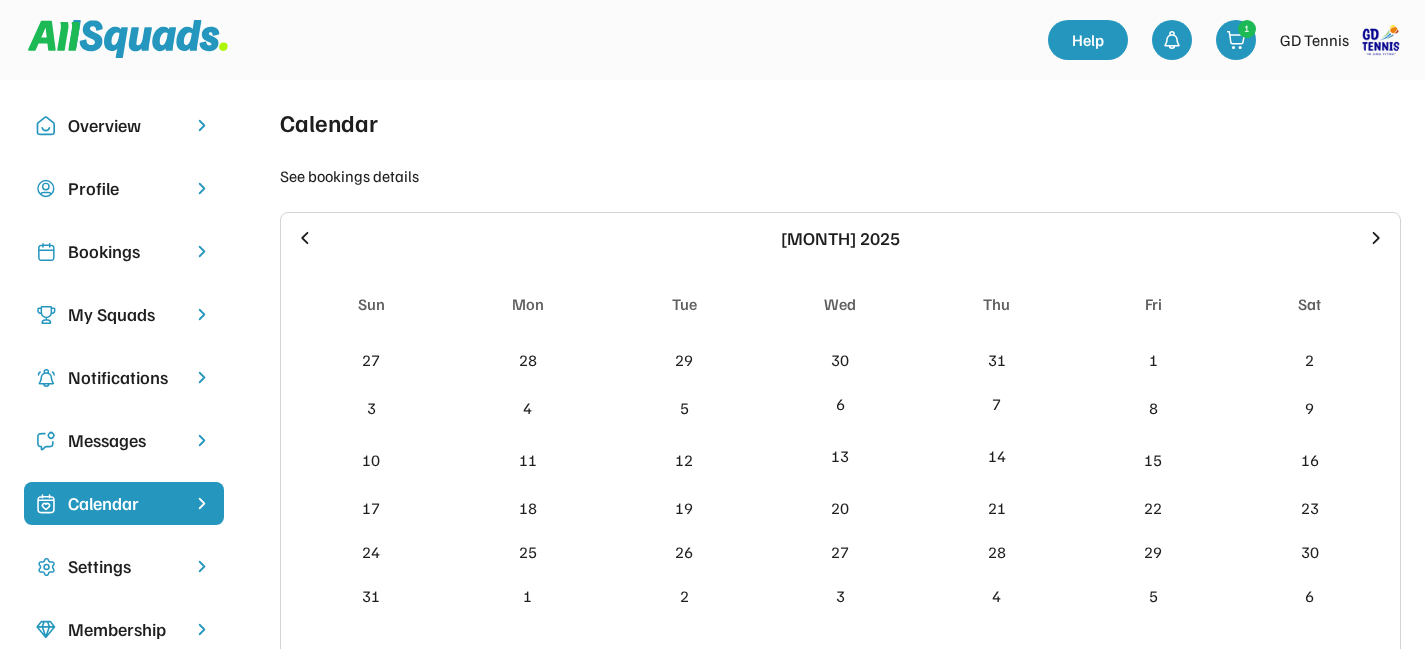 click at bounding box center [305, 238] 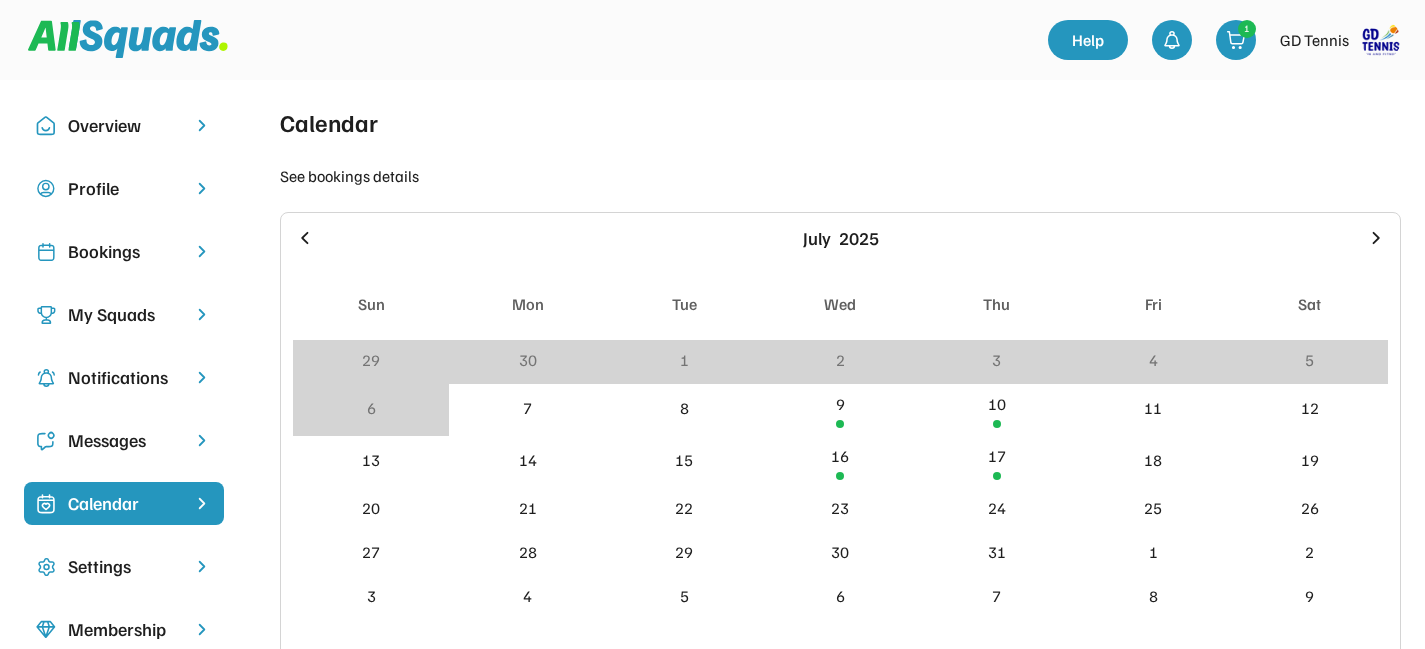 click on "My Squads" at bounding box center [124, 314] 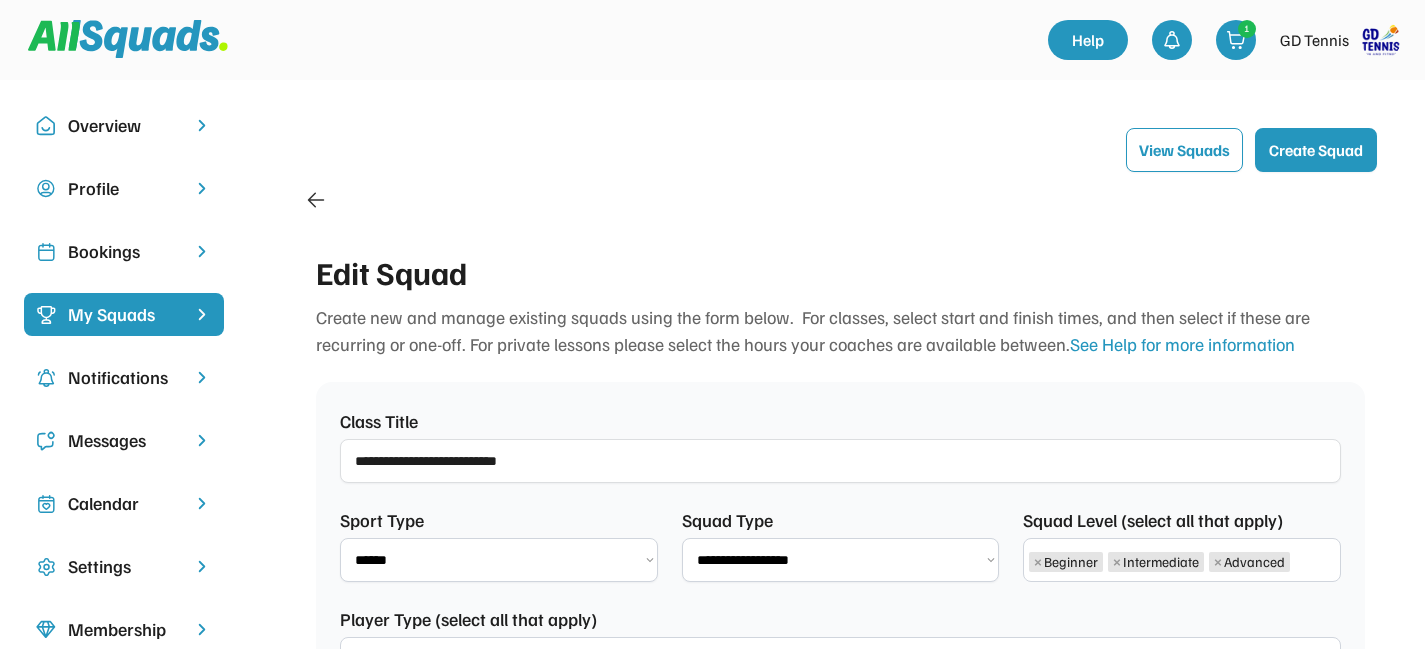scroll, scrollTop: 34, scrollLeft: 0, axis: vertical 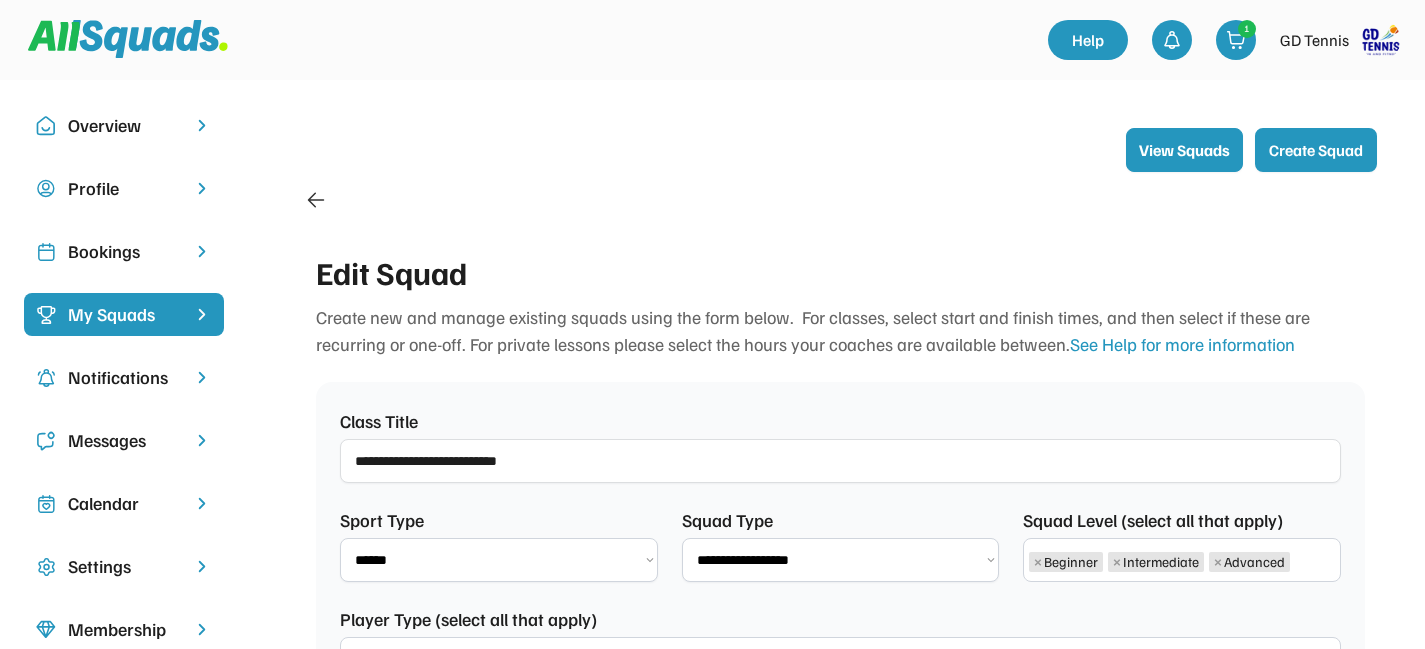 click on "View Squads" at bounding box center [1184, 150] 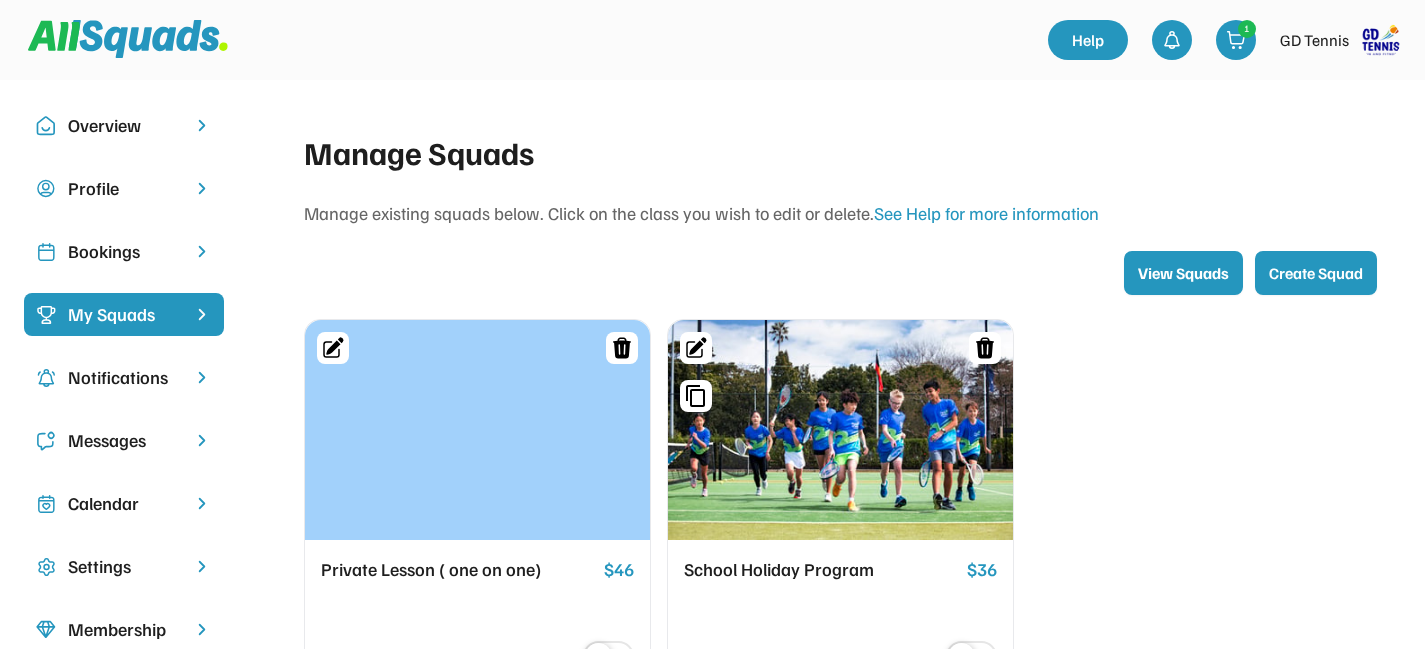 click at bounding box center (477, 430) 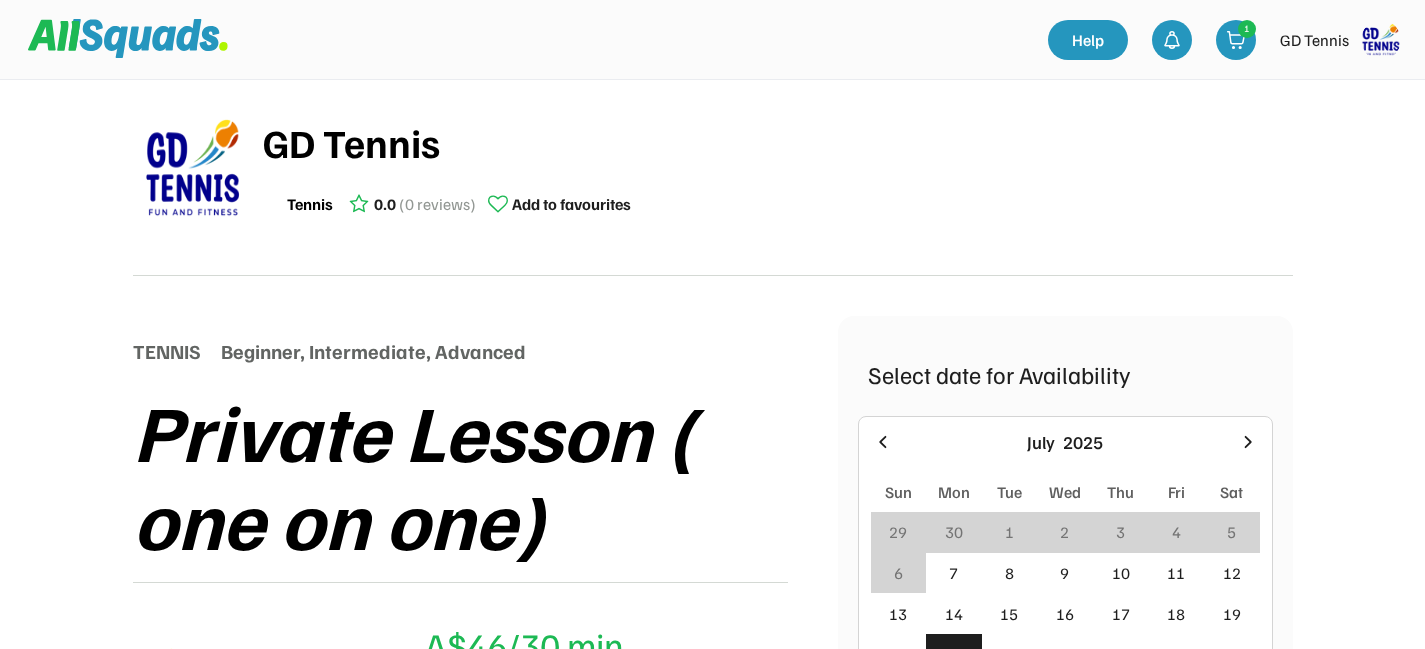 scroll, scrollTop: 154, scrollLeft: 0, axis: vertical 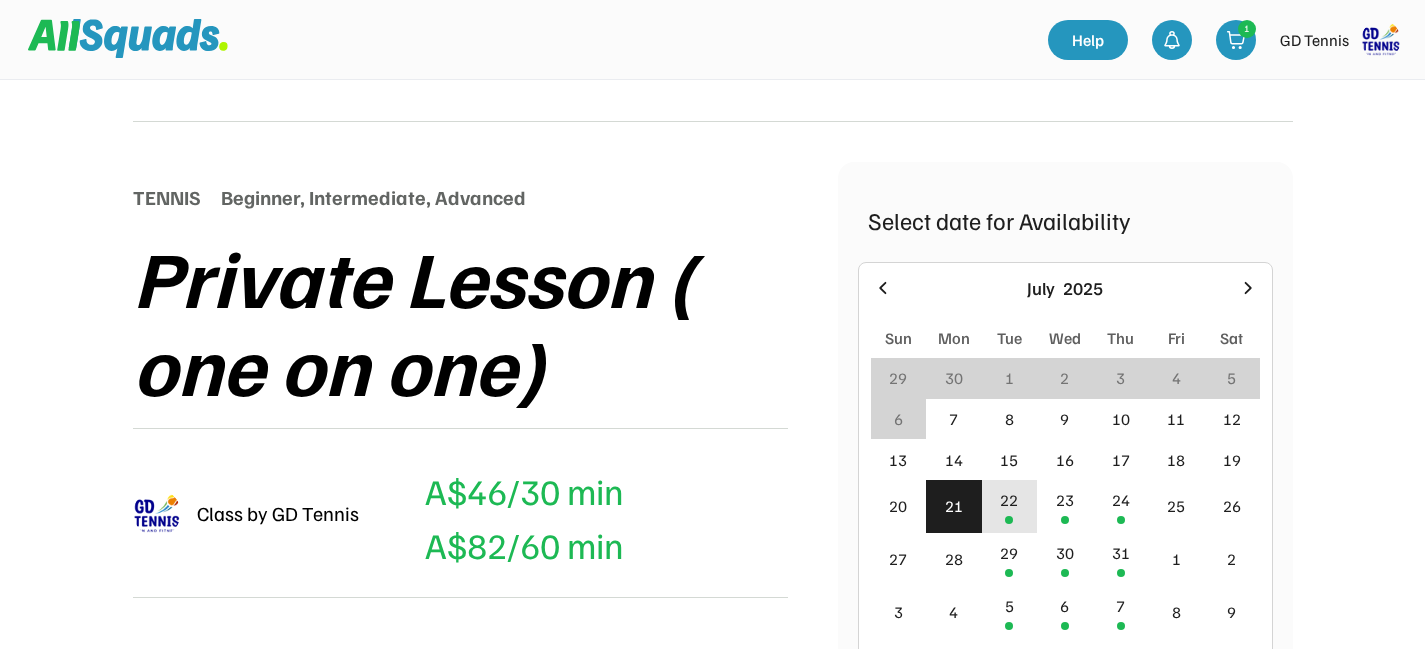 click on "22" at bounding box center [1010, 506] 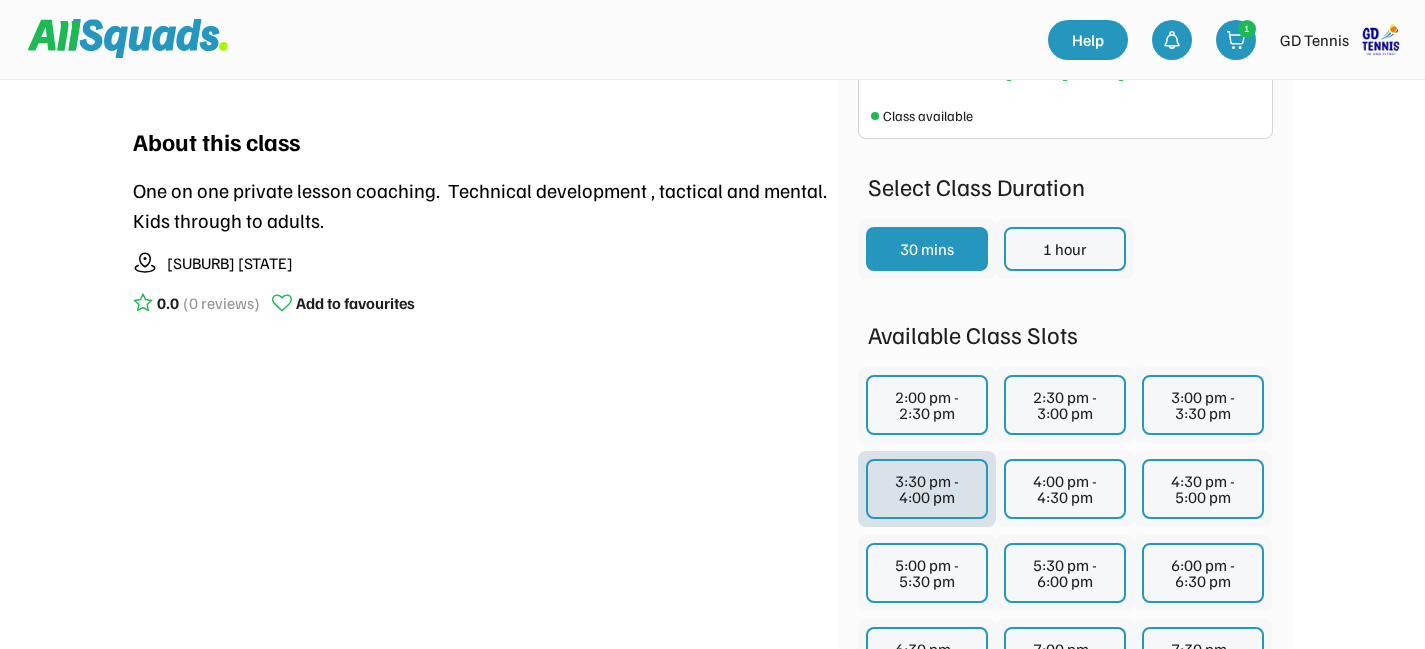 scroll, scrollTop: 878, scrollLeft: 0, axis: vertical 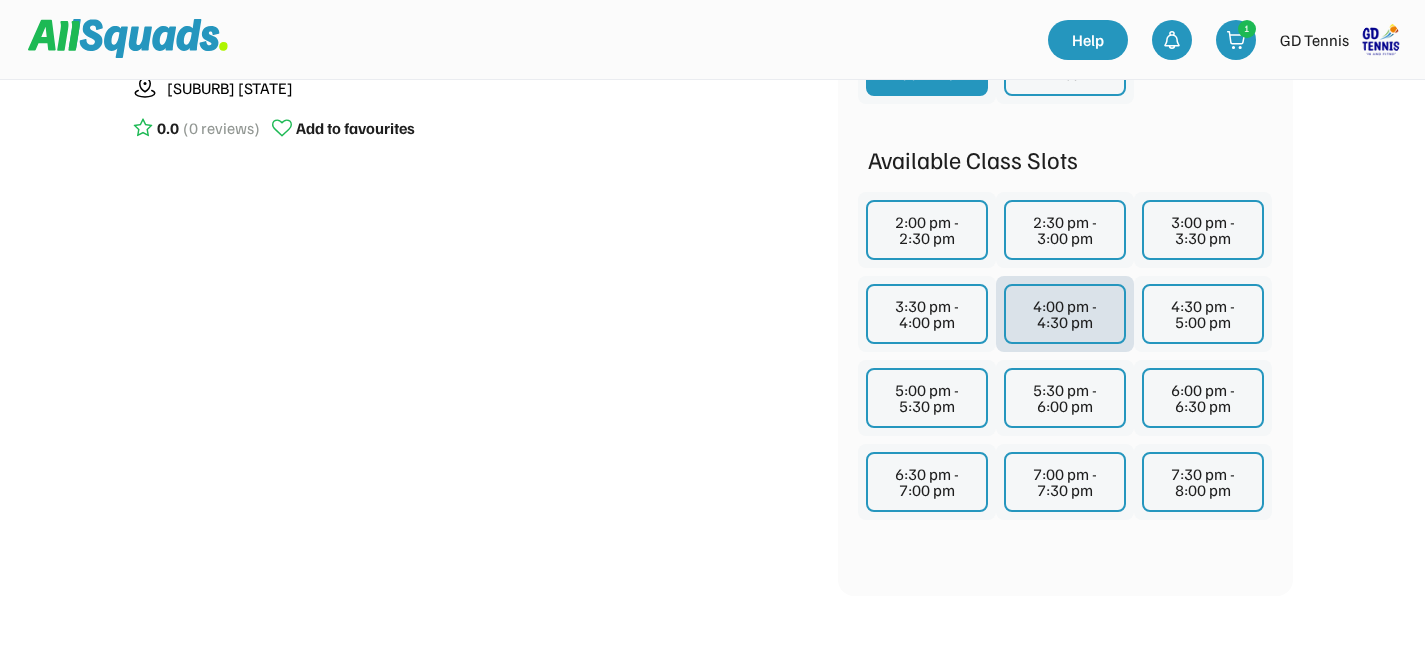 click on "4:00 pm - 4:30 pm" at bounding box center [1065, 314] 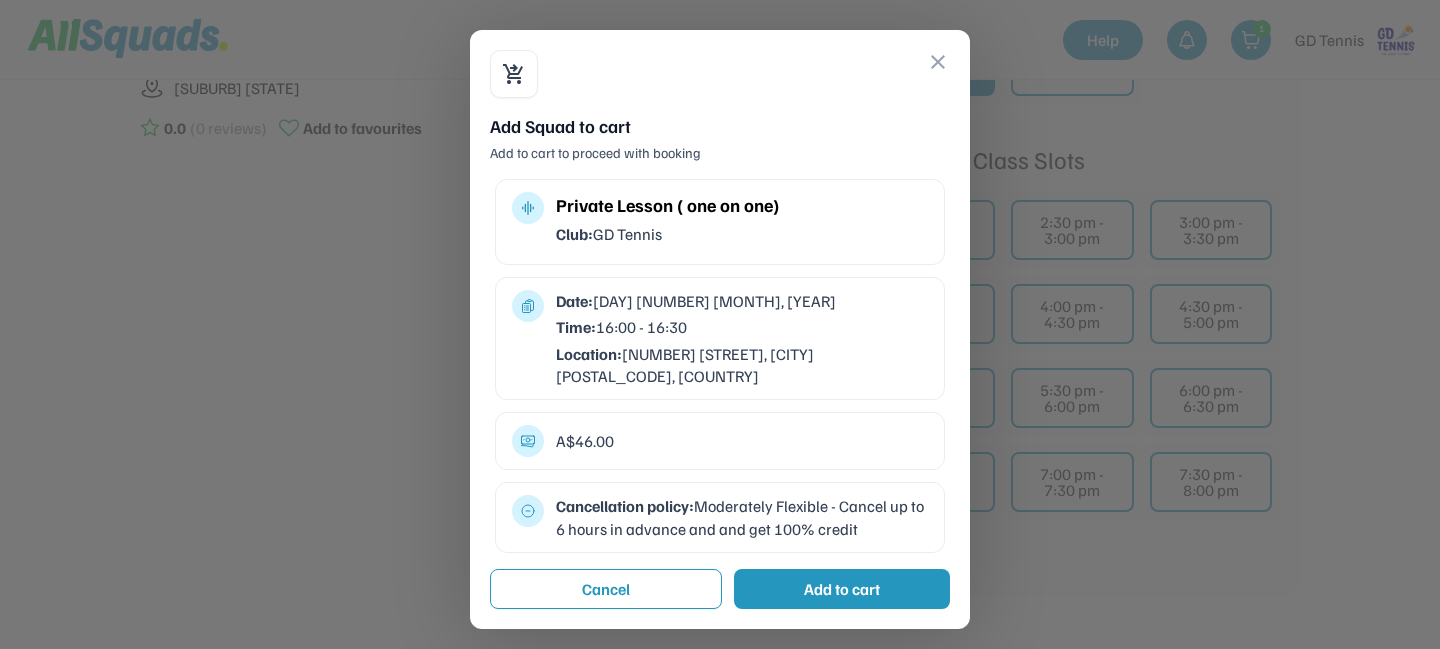 click on "close" at bounding box center (938, 62) 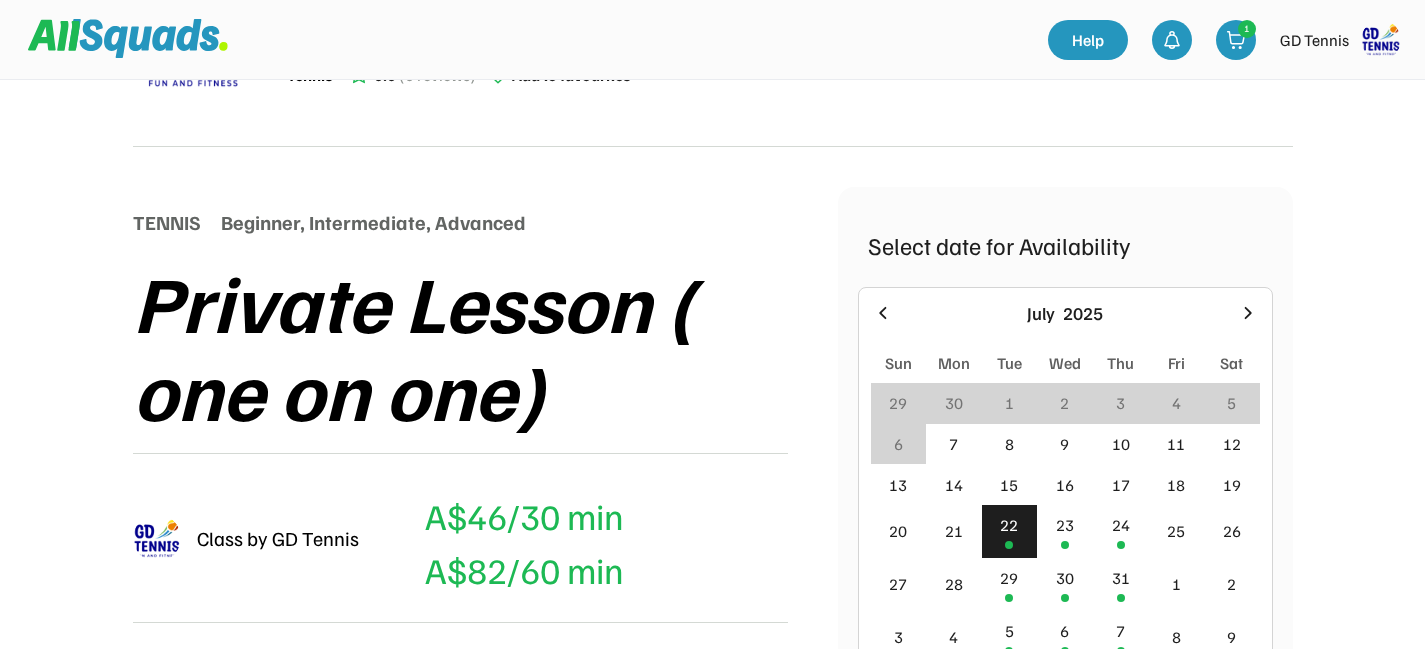 scroll, scrollTop: 0, scrollLeft: 0, axis: both 